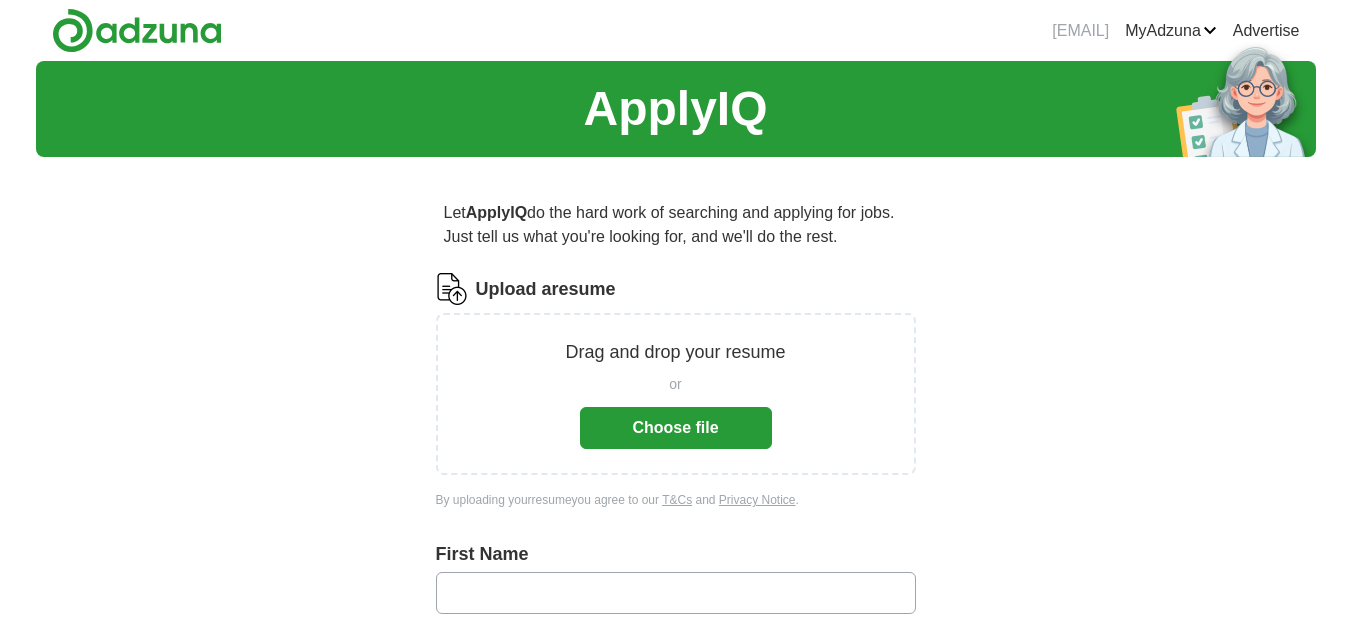 scroll, scrollTop: 0, scrollLeft: 0, axis: both 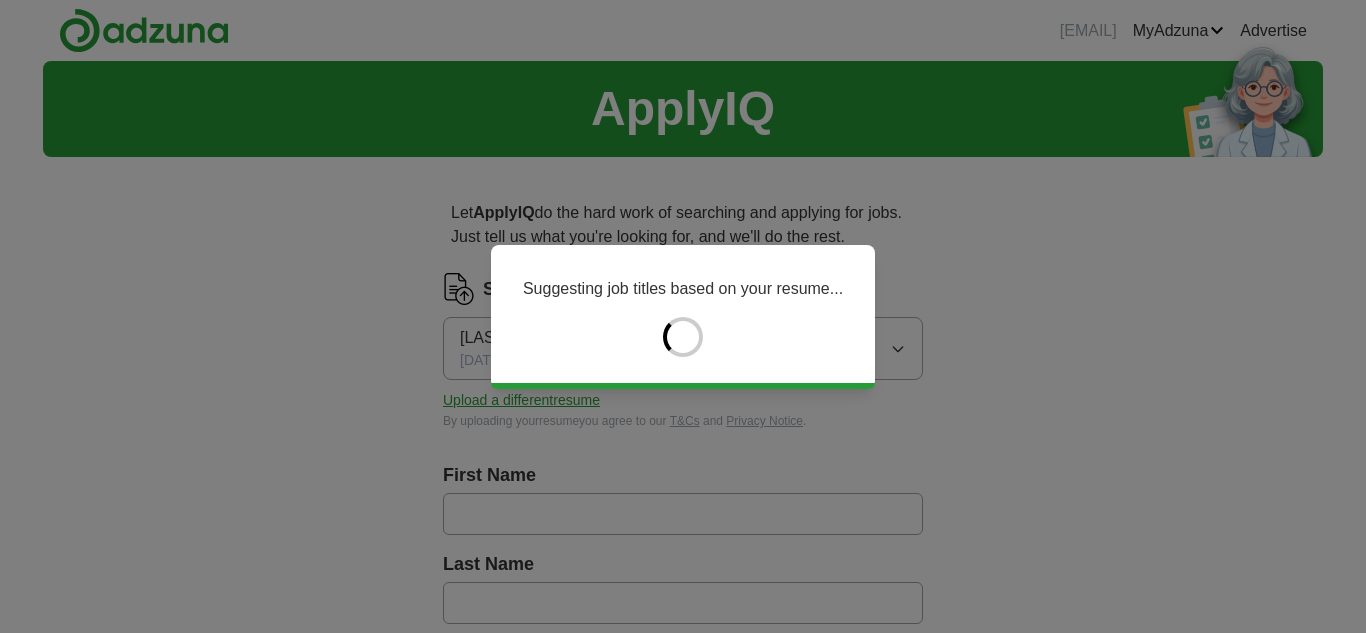 type on "*****" 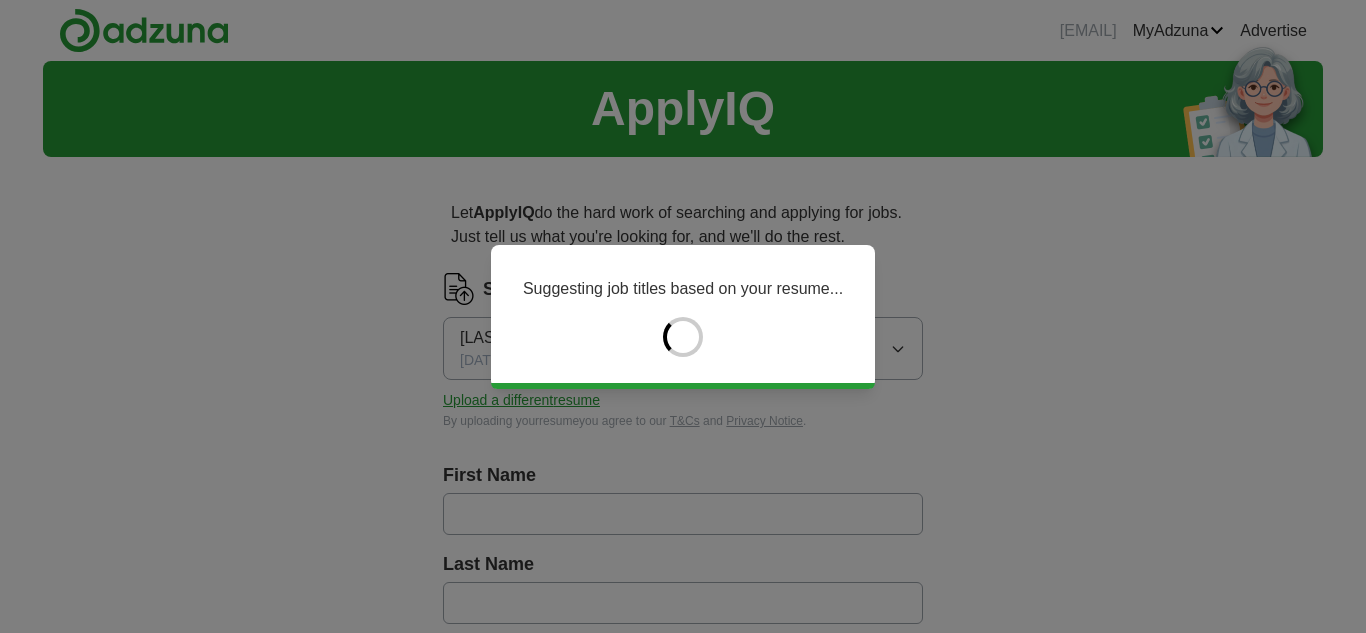type on "*******" 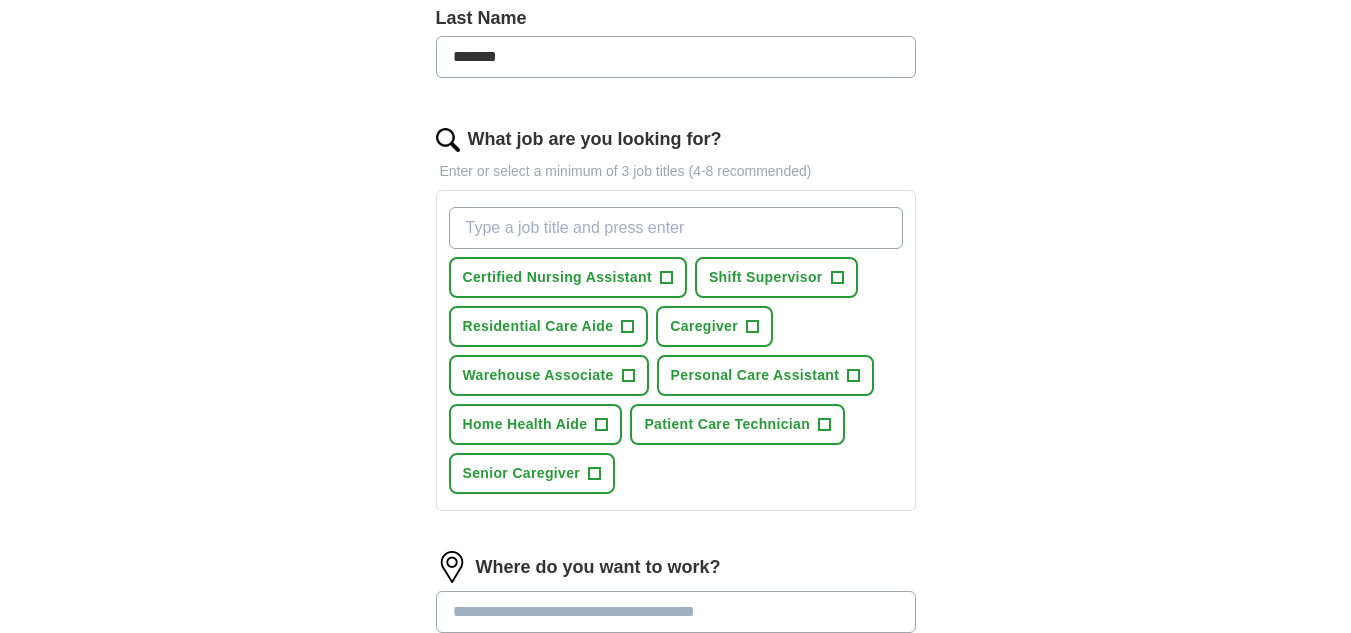 scroll, scrollTop: 548, scrollLeft: 0, axis: vertical 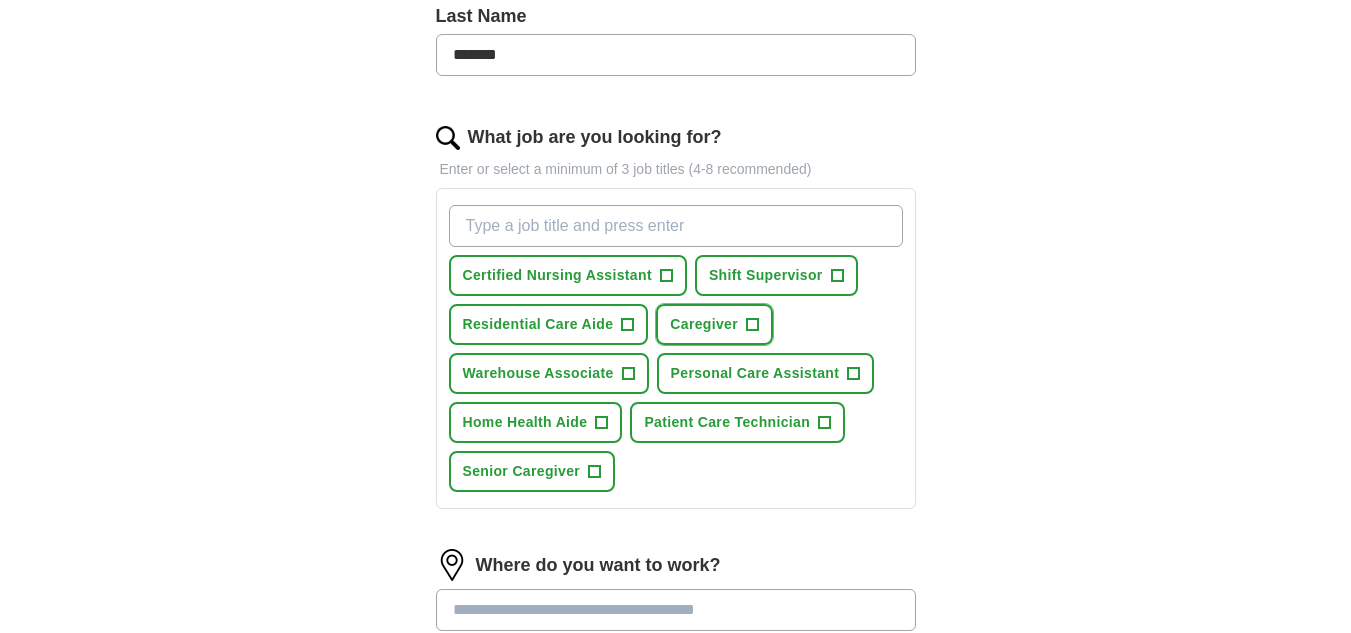 click on "+" at bounding box center (753, 325) 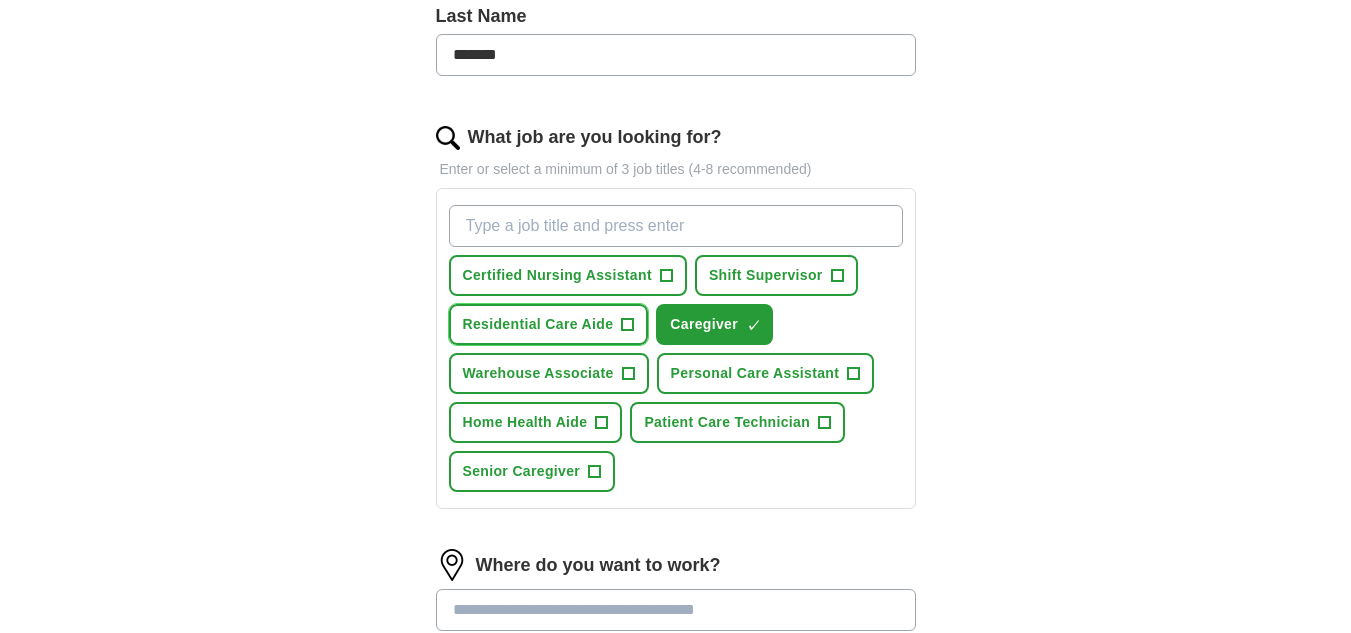 click on "+" at bounding box center (628, 325) 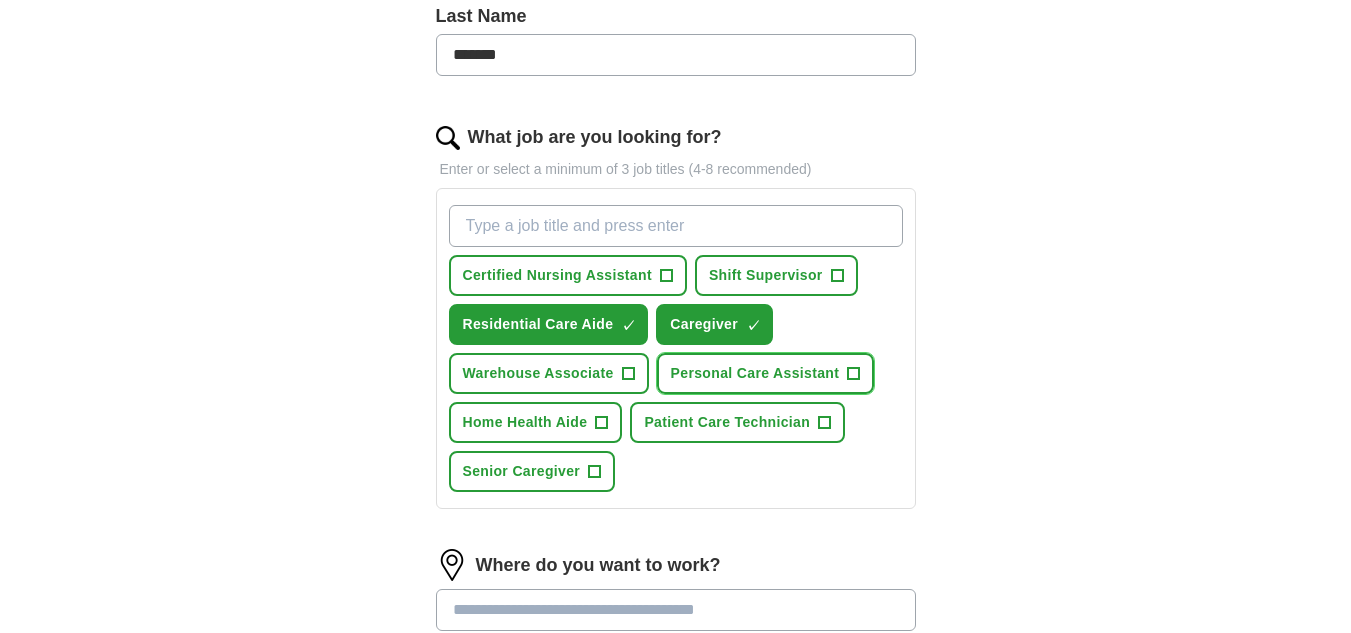 click on "Personal Care Assistant +" at bounding box center [766, 373] 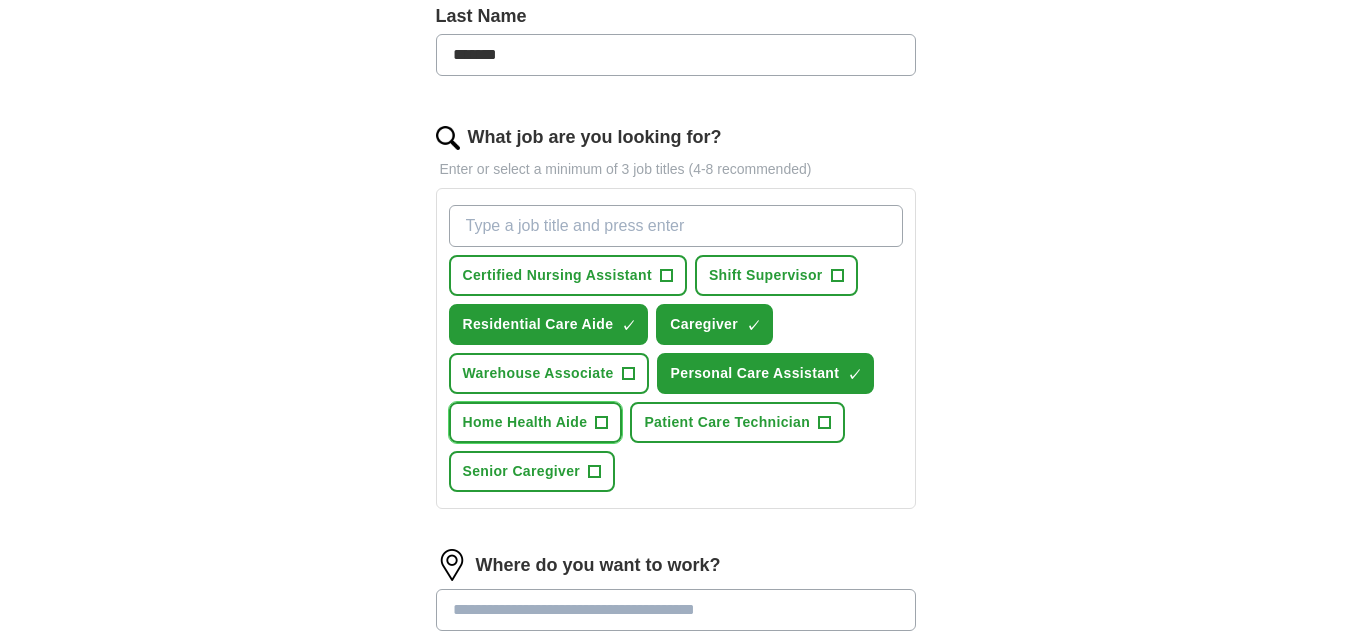 click on "+" at bounding box center [602, 423] 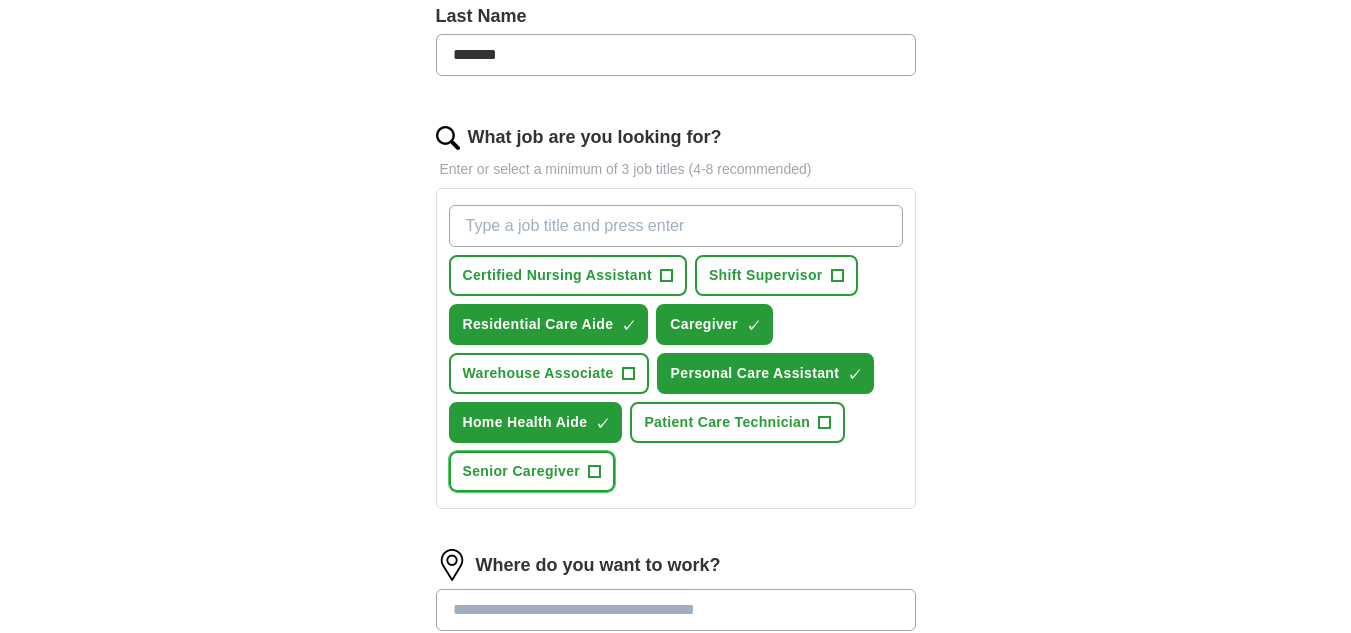 drag, startPoint x: 594, startPoint y: 468, endPoint x: 635, endPoint y: 376, distance: 100.72239 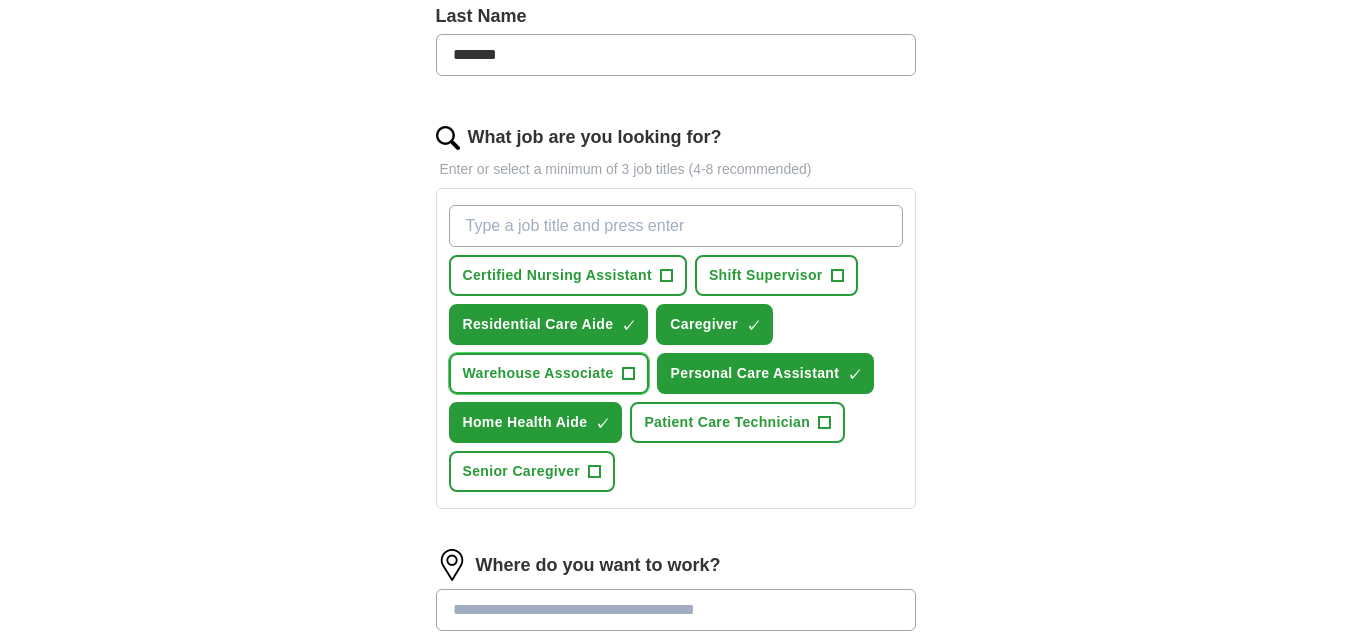 click on "Warehouse Associate +" at bounding box center (549, 373) 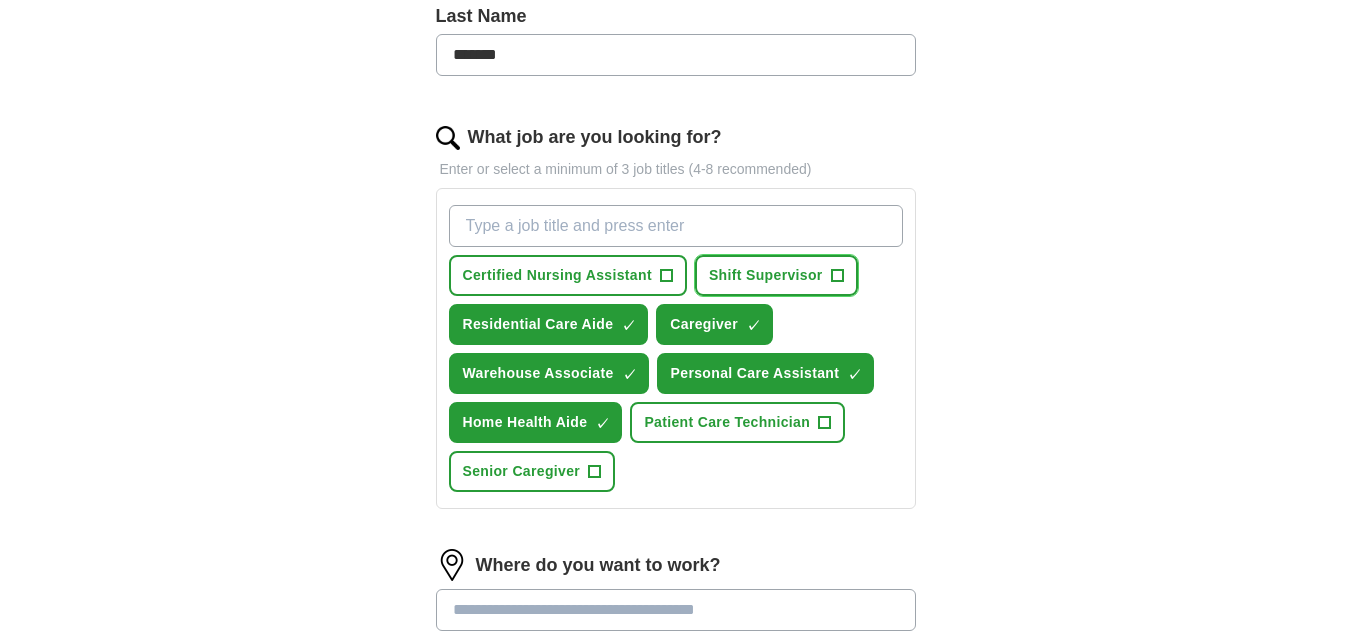 click on "Shift Supervisor +" at bounding box center [776, 275] 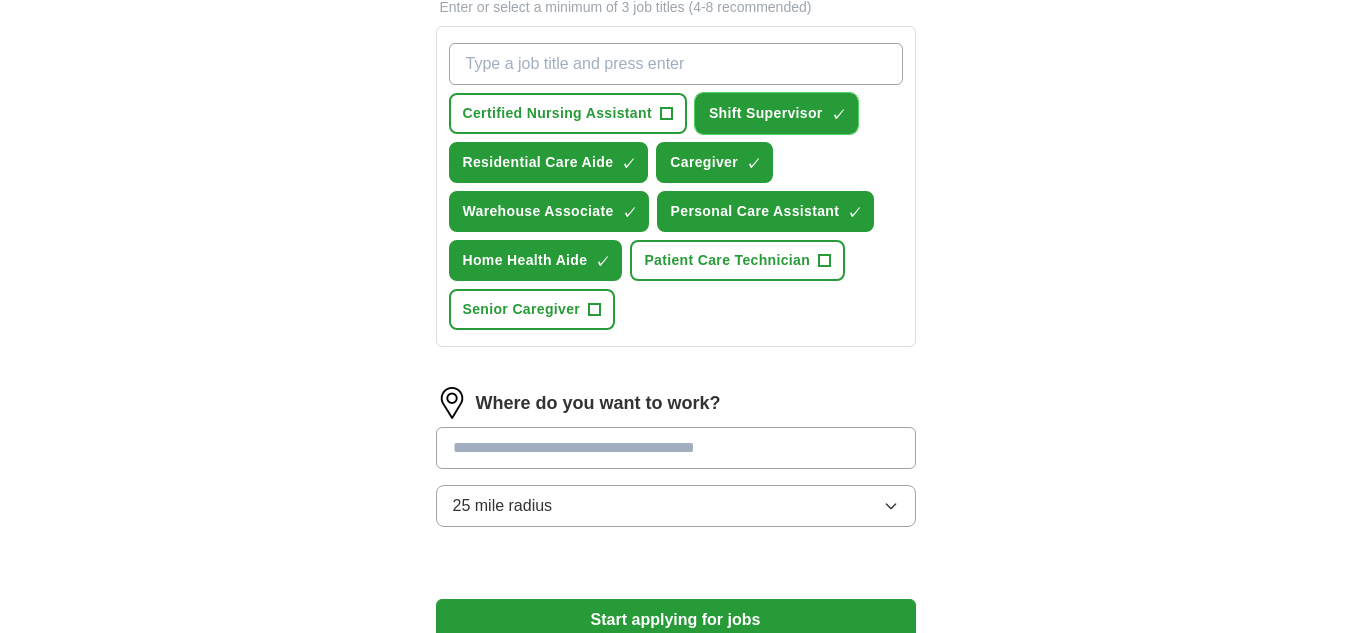 scroll, scrollTop: 720, scrollLeft: 0, axis: vertical 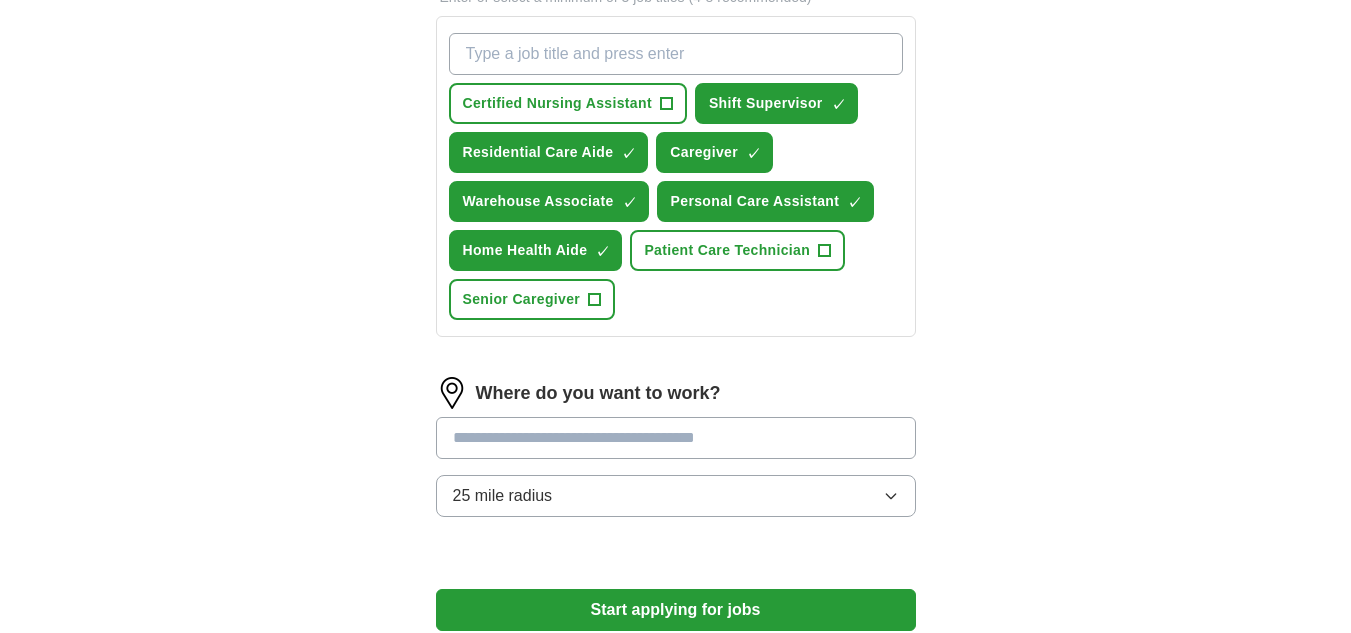 click at bounding box center [676, 438] 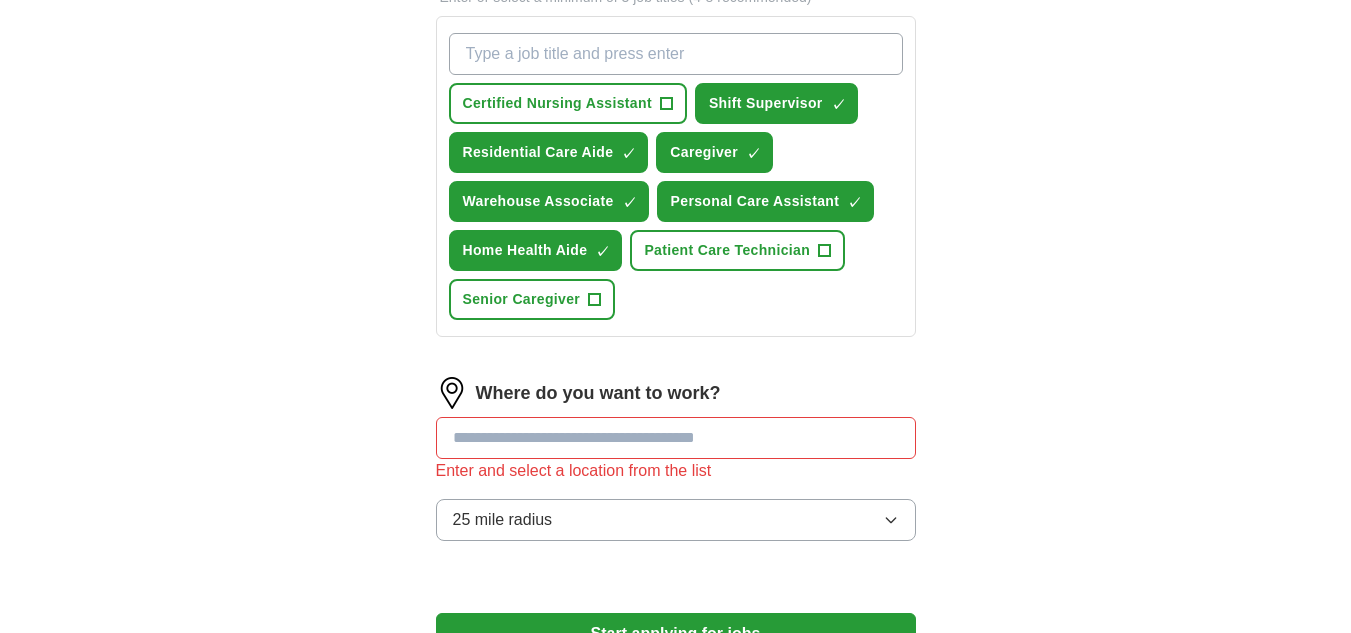 click on "25 mile radius" at bounding box center (676, 520) 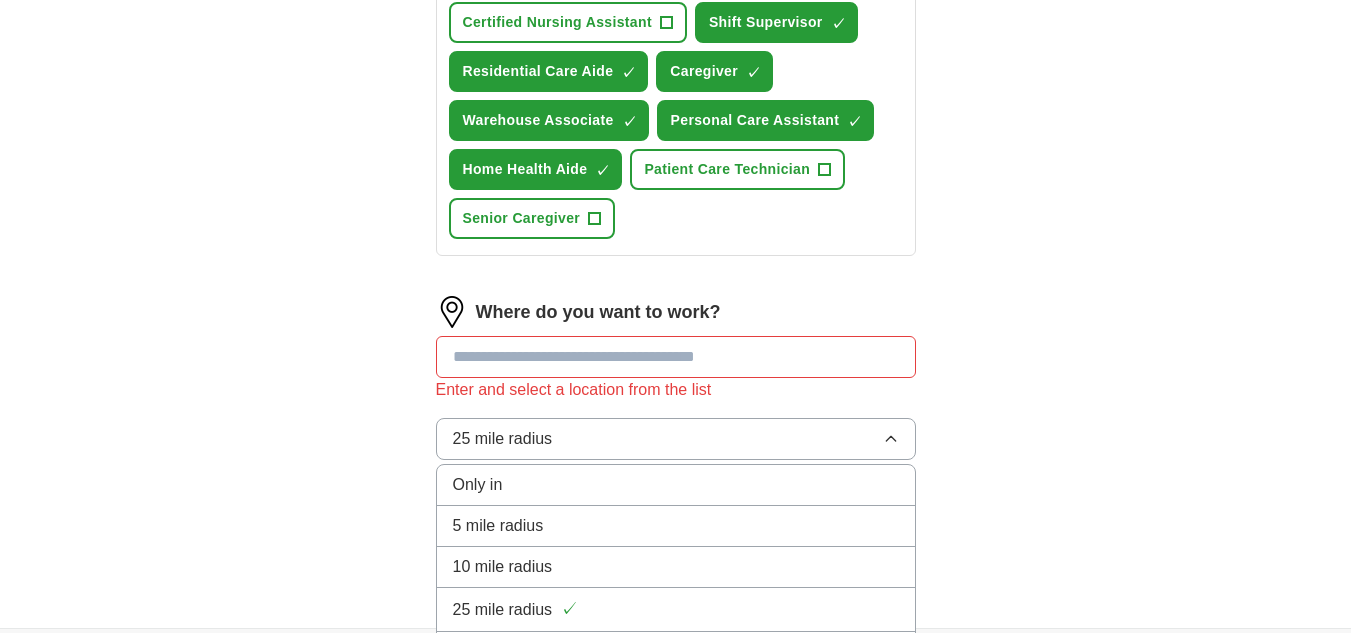 scroll, scrollTop: 802, scrollLeft: 0, axis: vertical 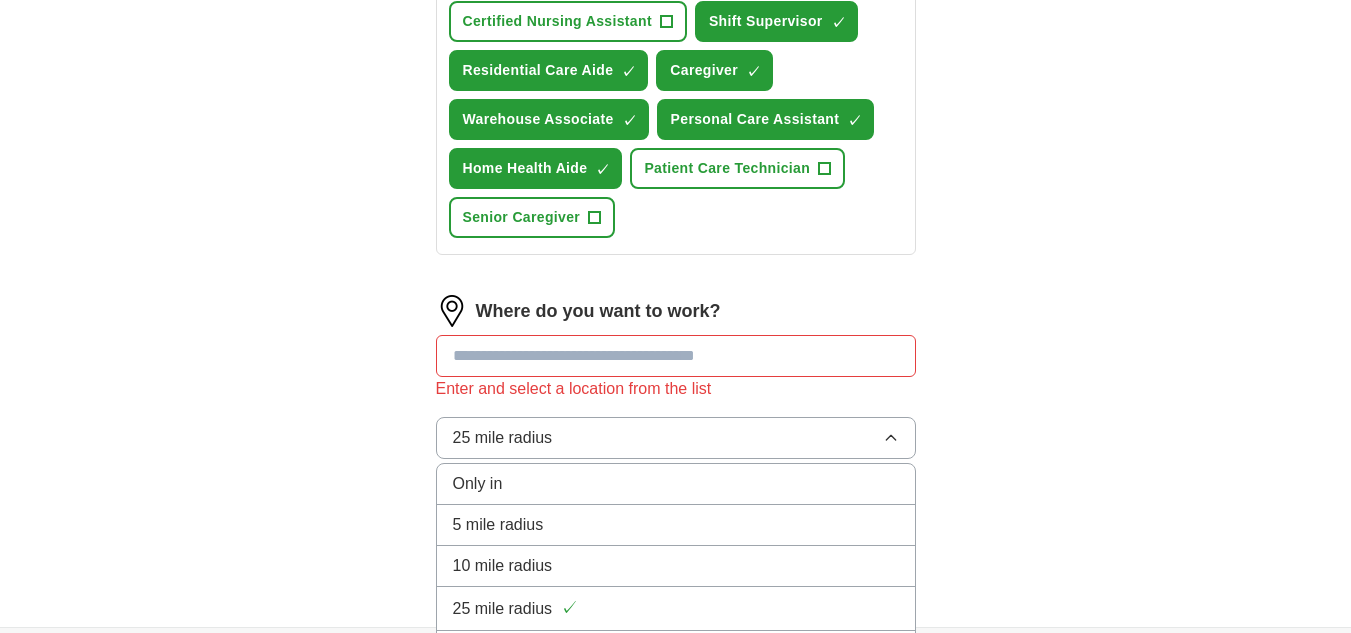 click on "10 mile radius" at bounding box center [676, 566] 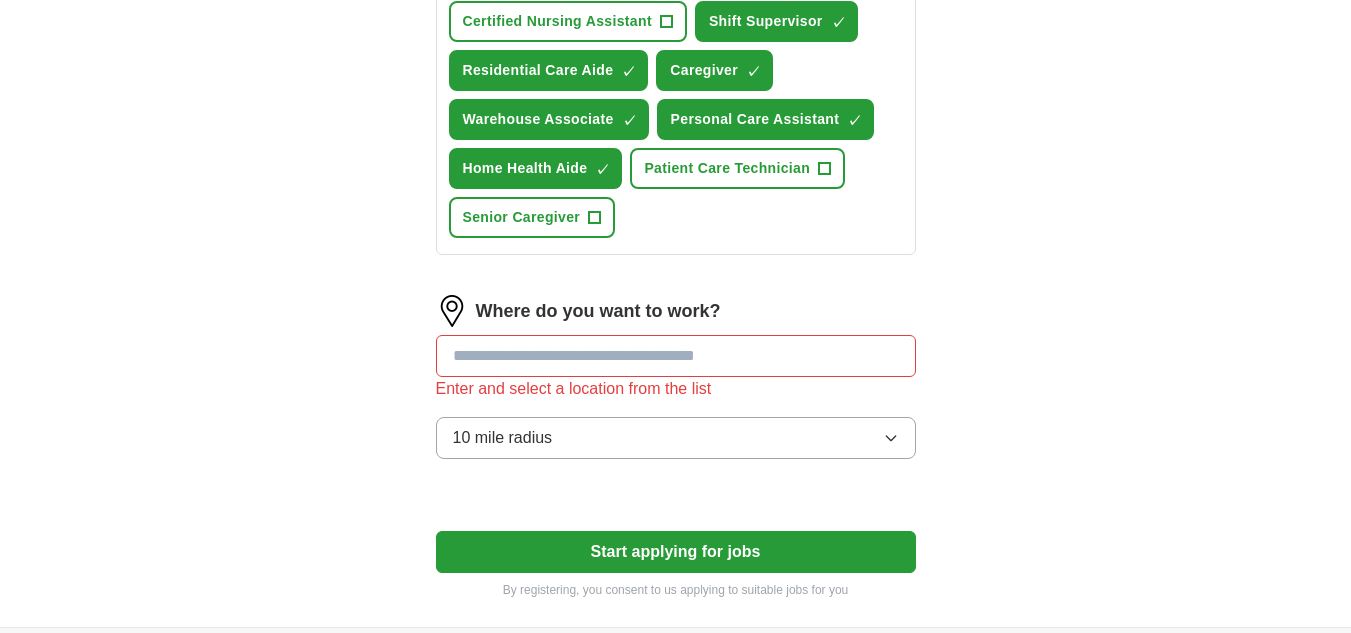 click at bounding box center [676, 356] 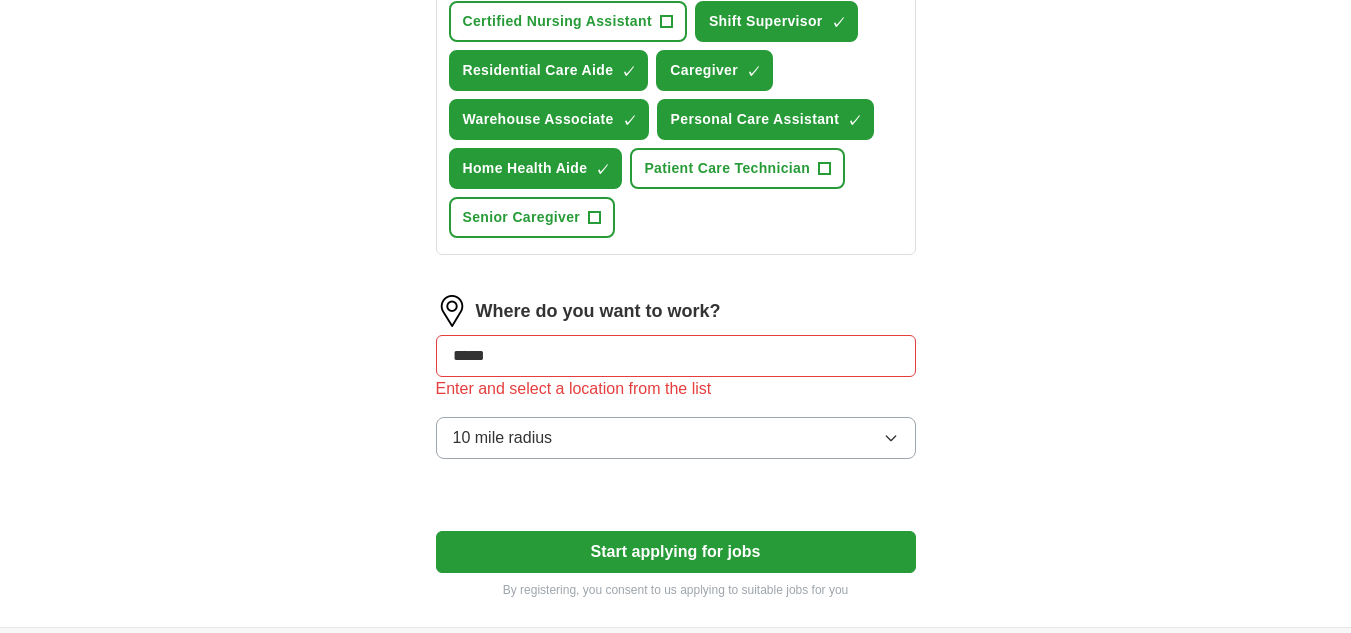 click on "Start applying for jobs" at bounding box center [676, 552] 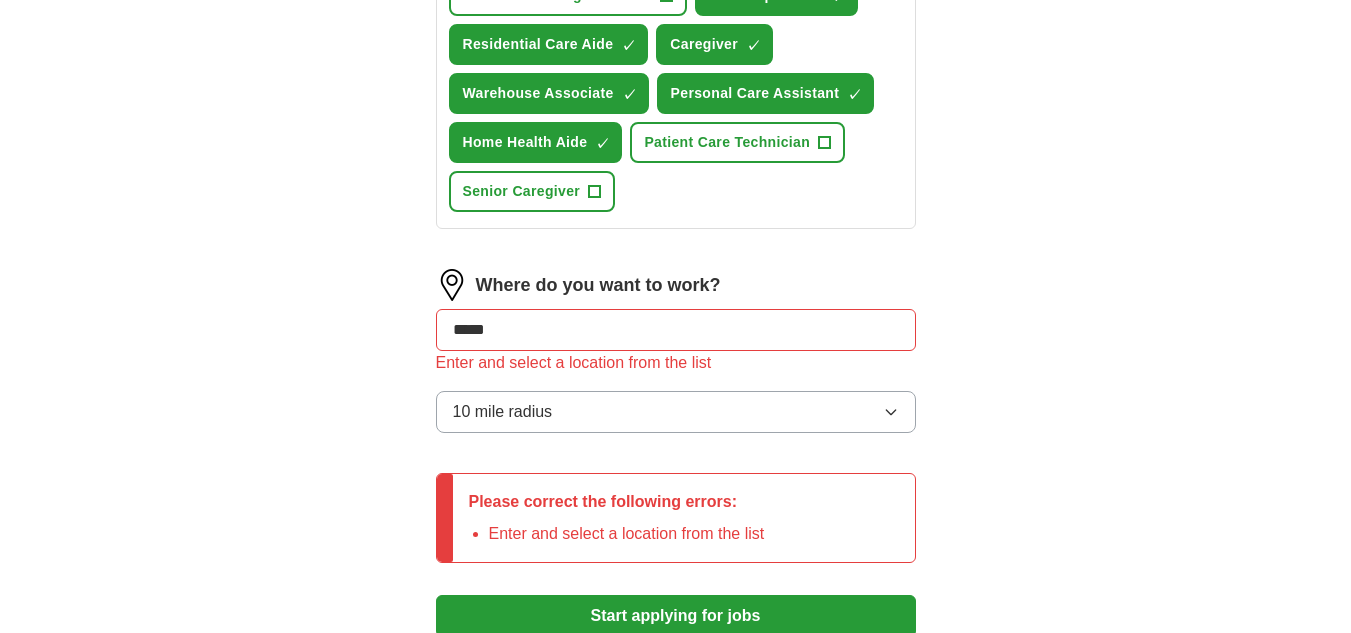 scroll, scrollTop: 829, scrollLeft: 0, axis: vertical 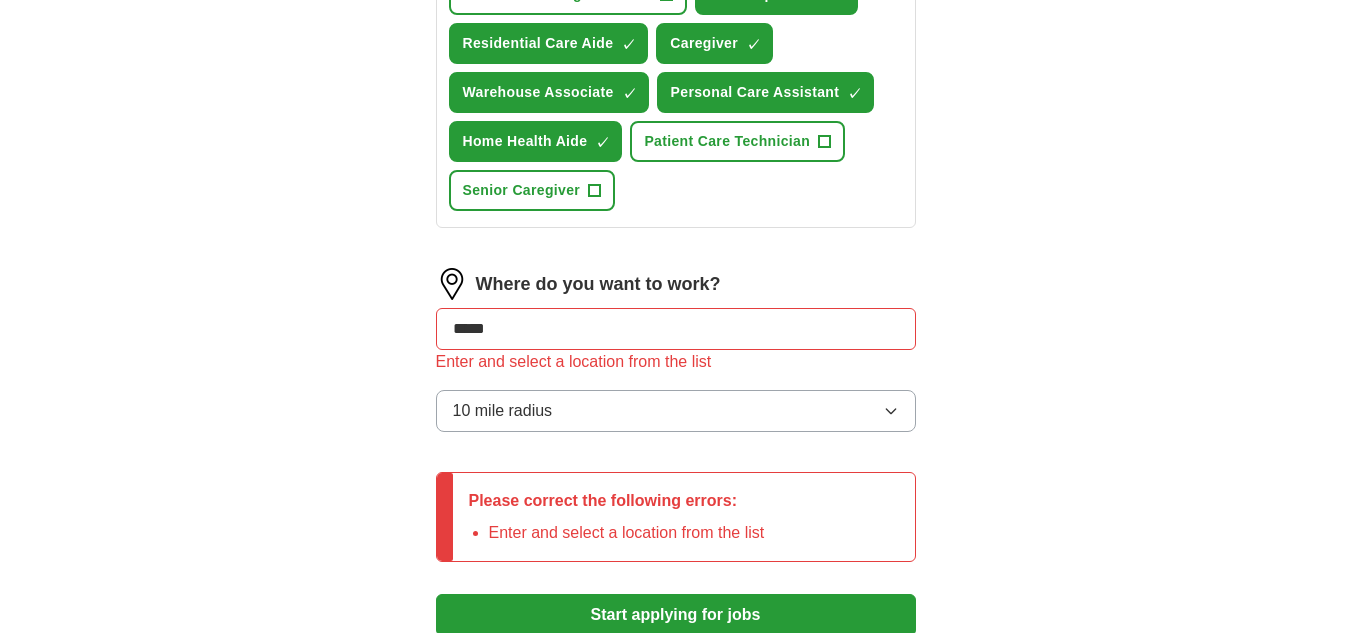click on "*****" at bounding box center [676, 329] 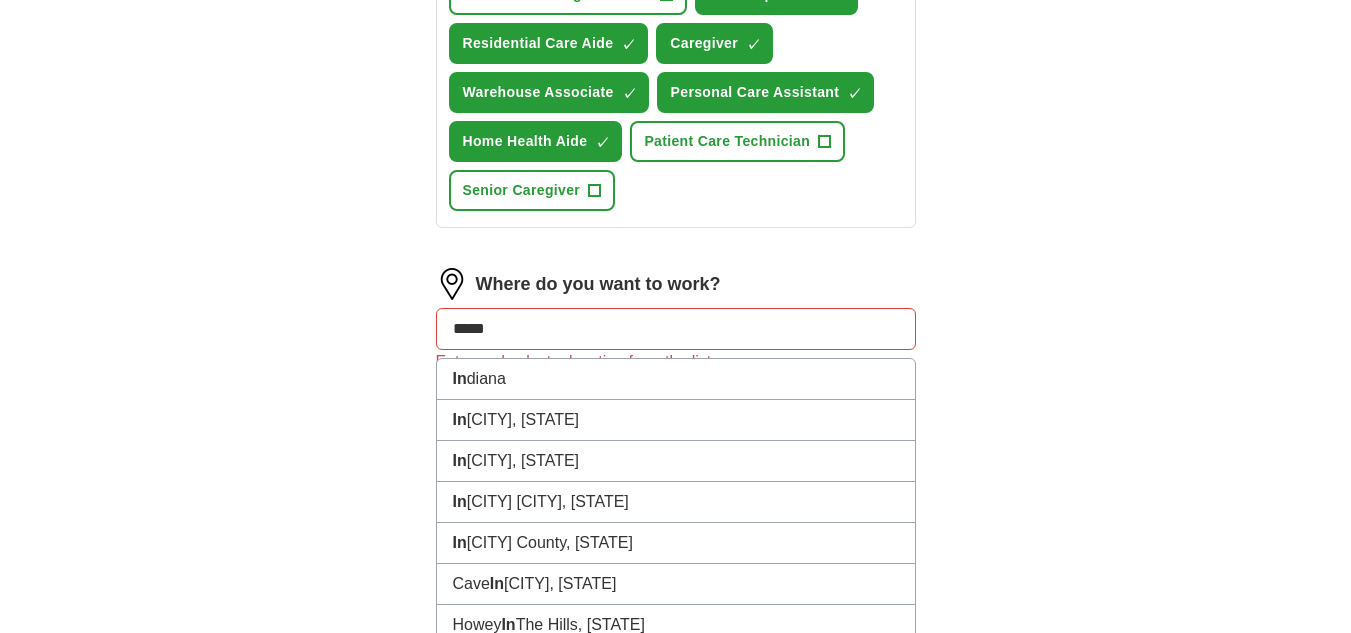 type on "******" 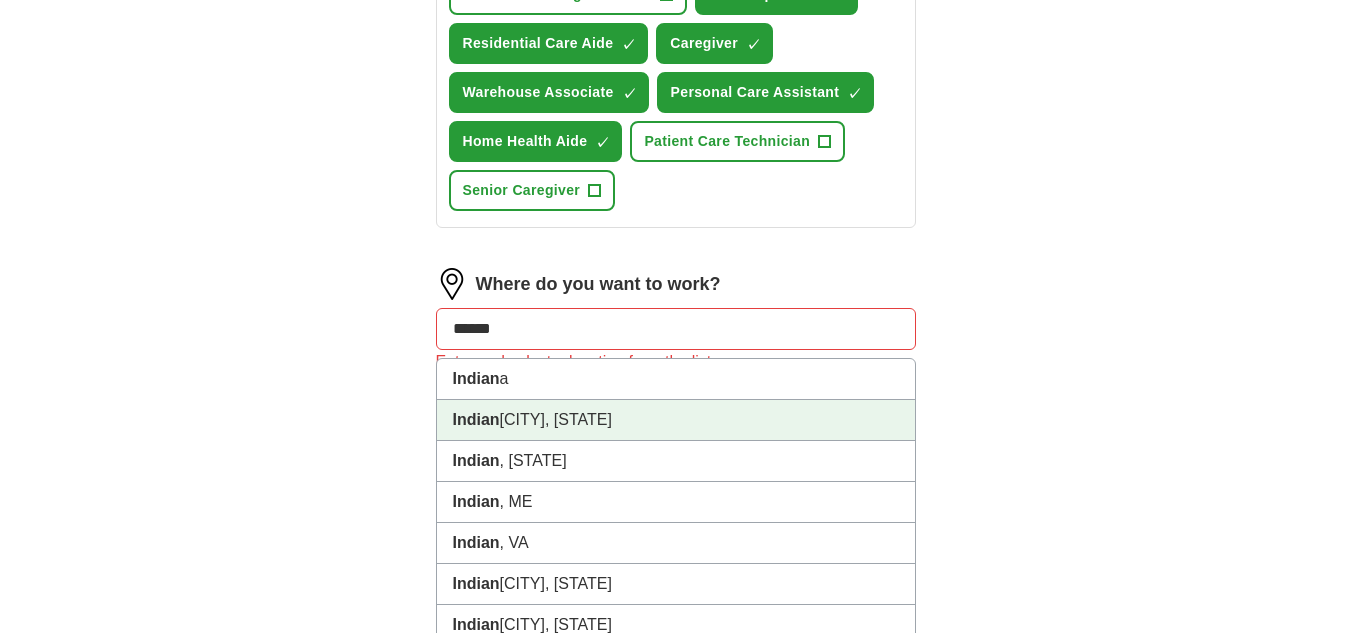 click on "Indian apolis, IN" at bounding box center [676, 420] 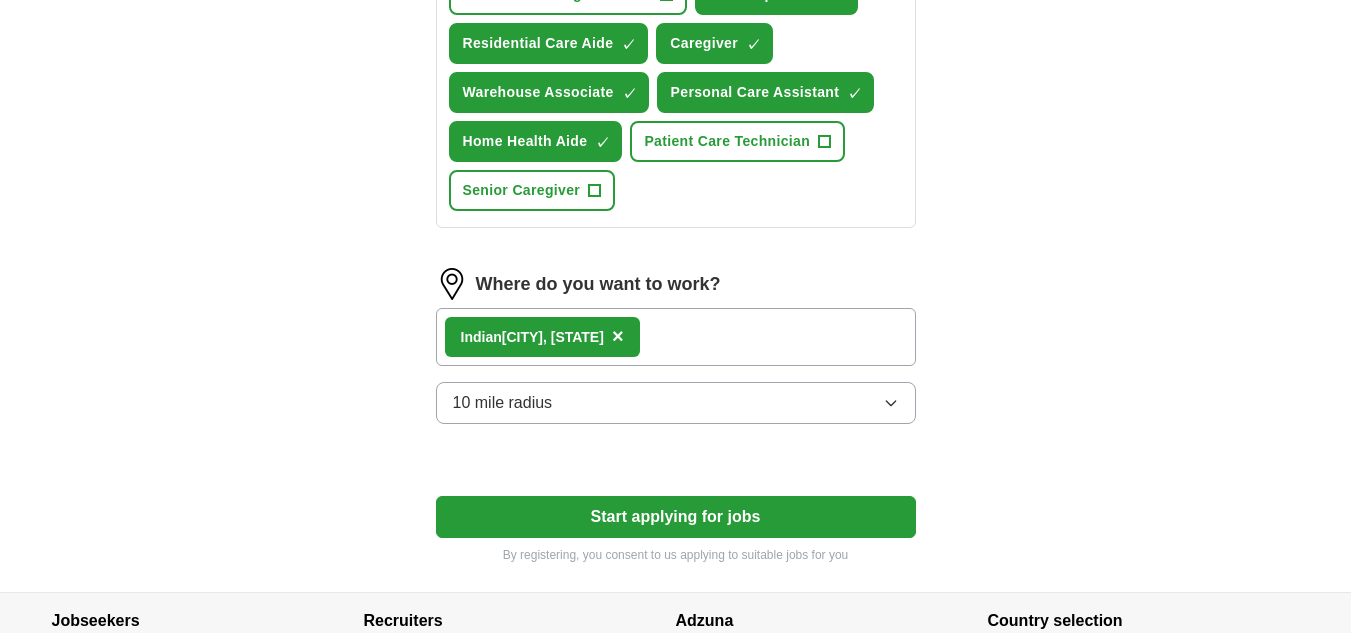 click on "Start applying for jobs" at bounding box center [676, 517] 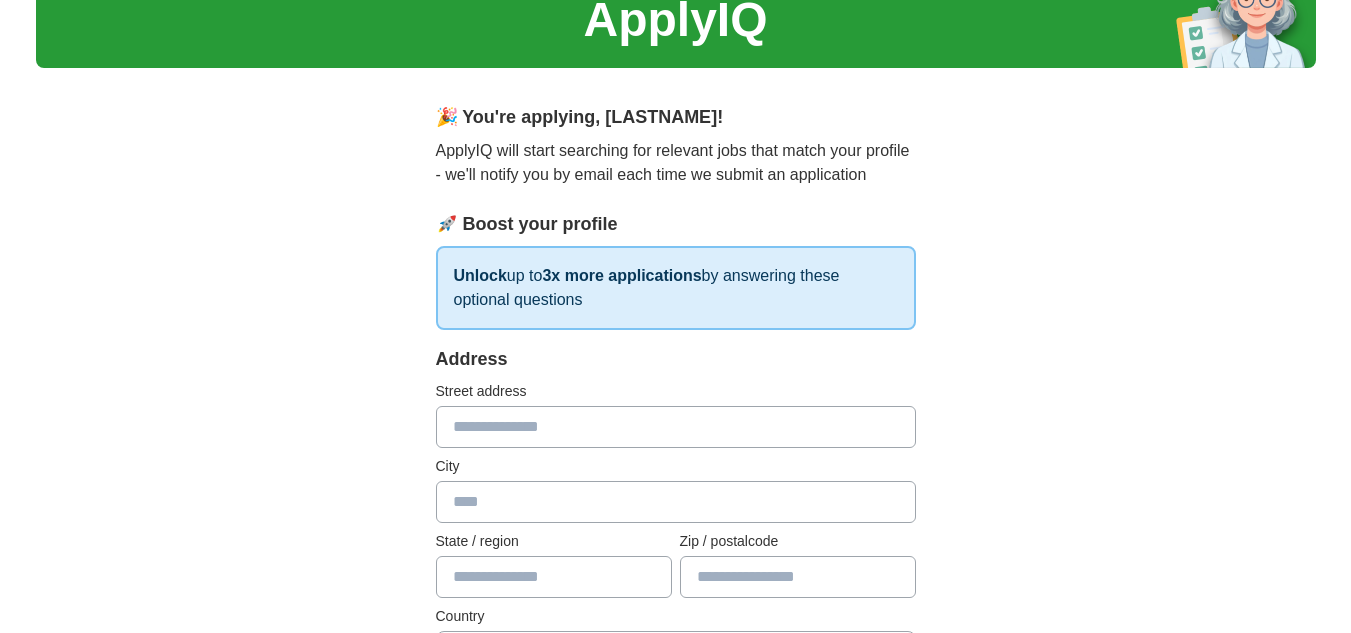 scroll, scrollTop: 92, scrollLeft: 0, axis: vertical 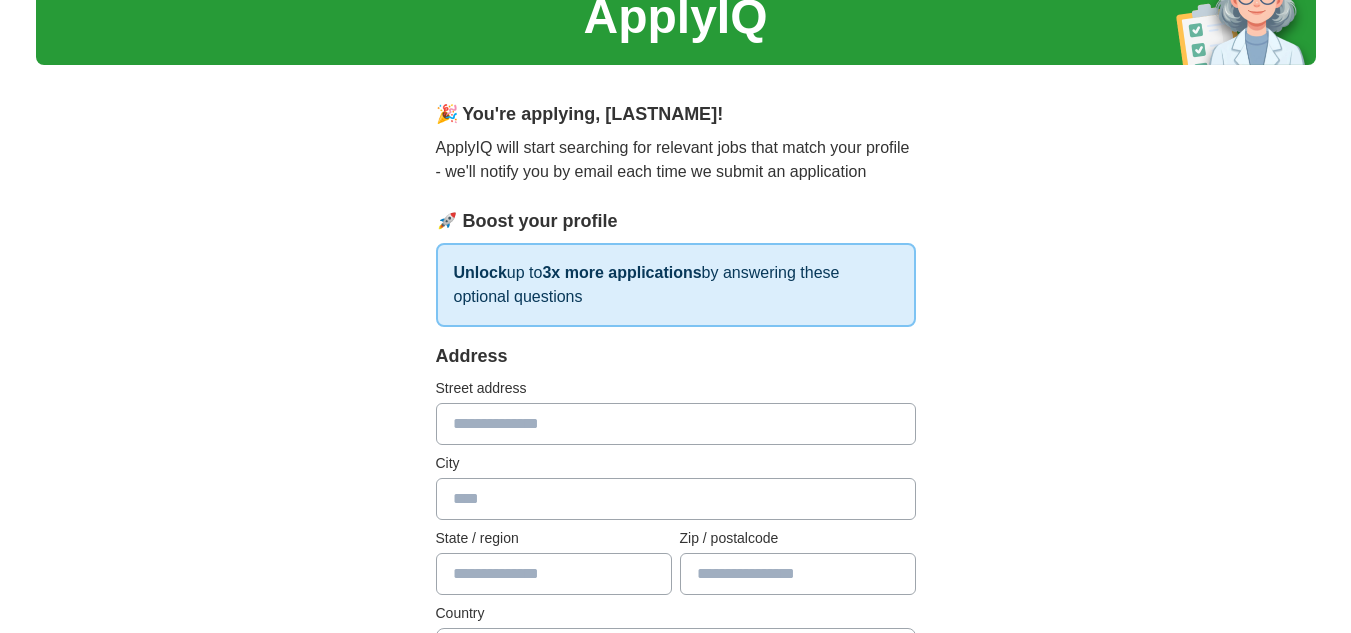 click at bounding box center [676, 424] 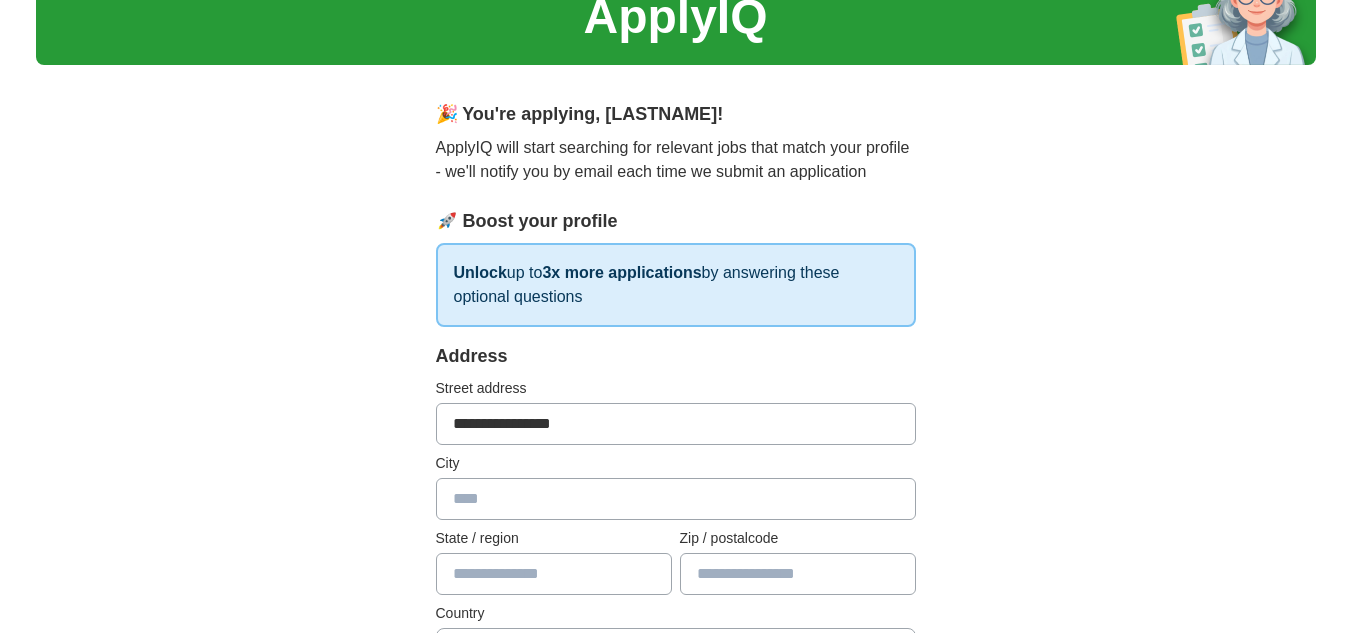 type on "**********" 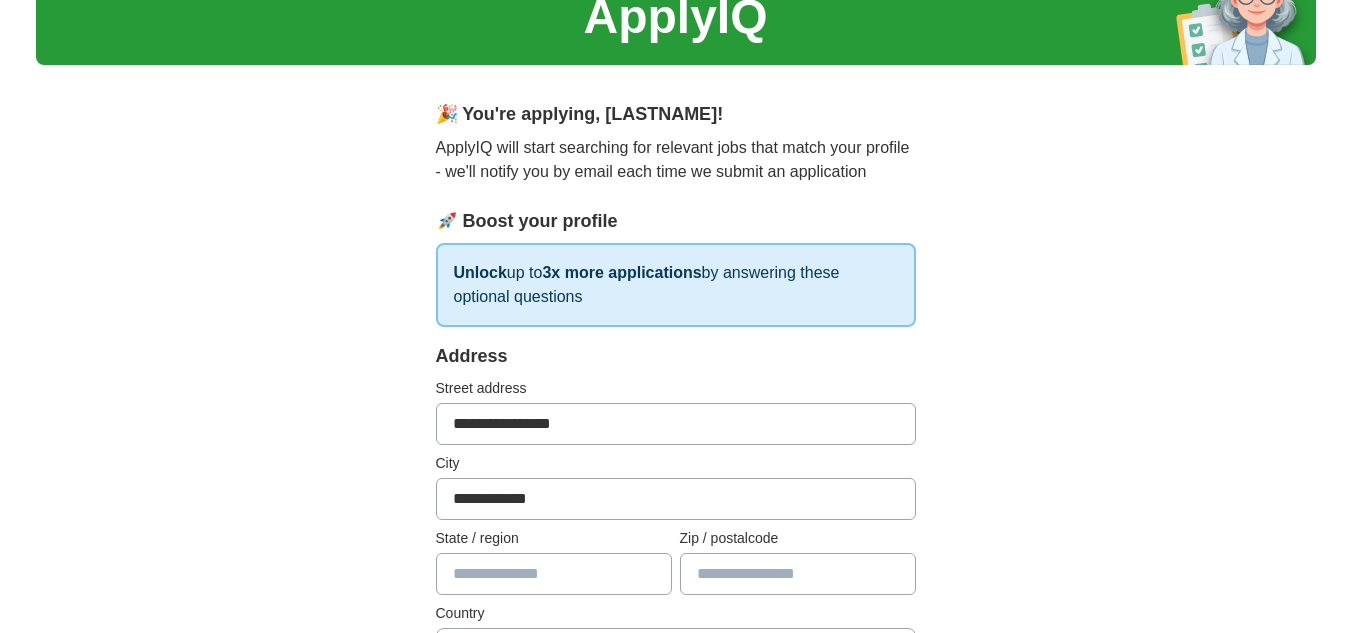 type on "*******" 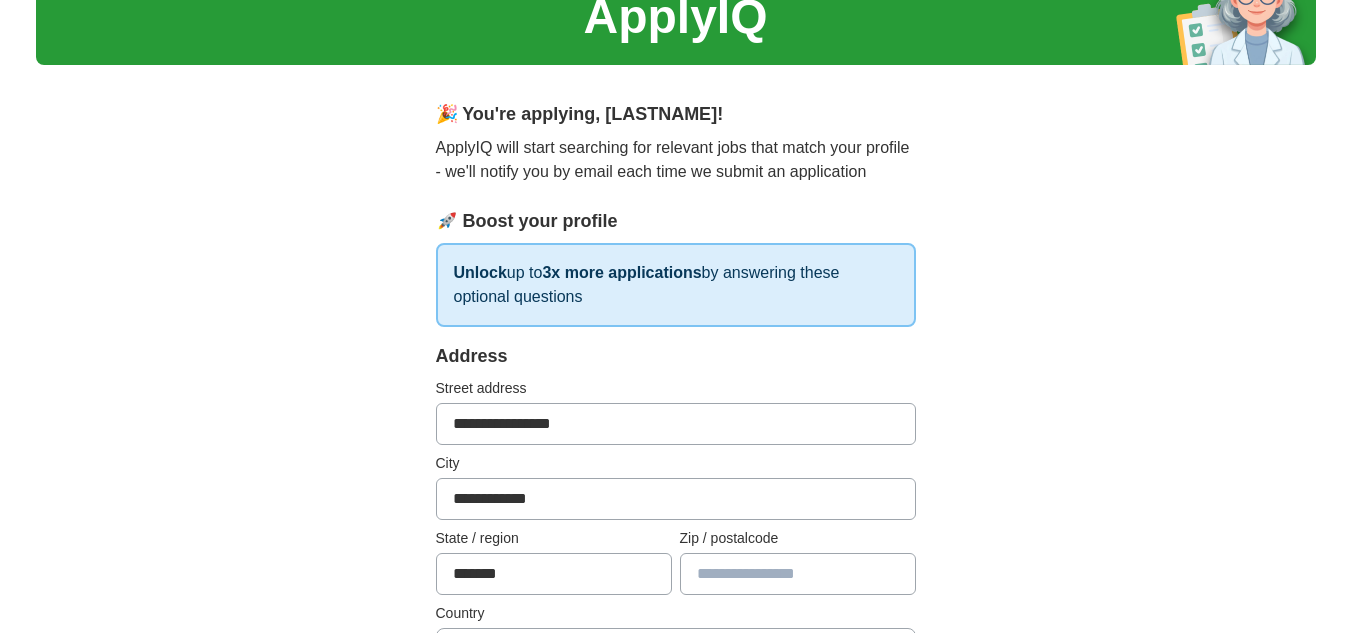 type on "*****" 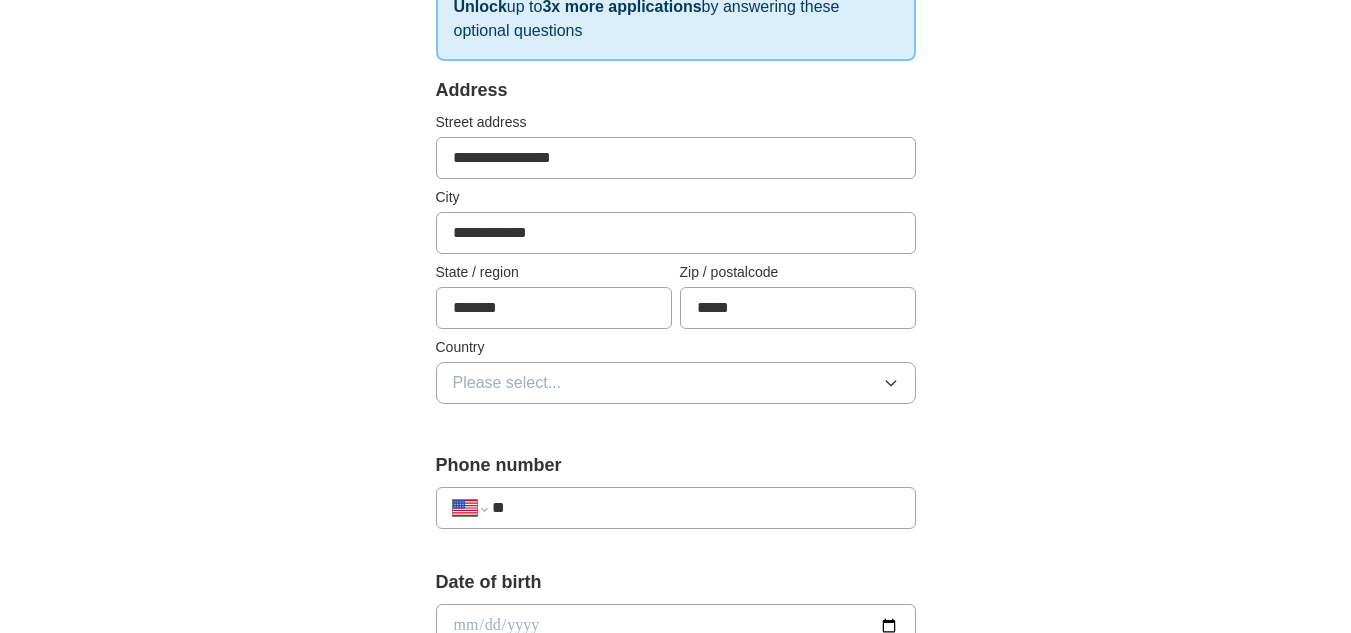 scroll, scrollTop: 364, scrollLeft: 0, axis: vertical 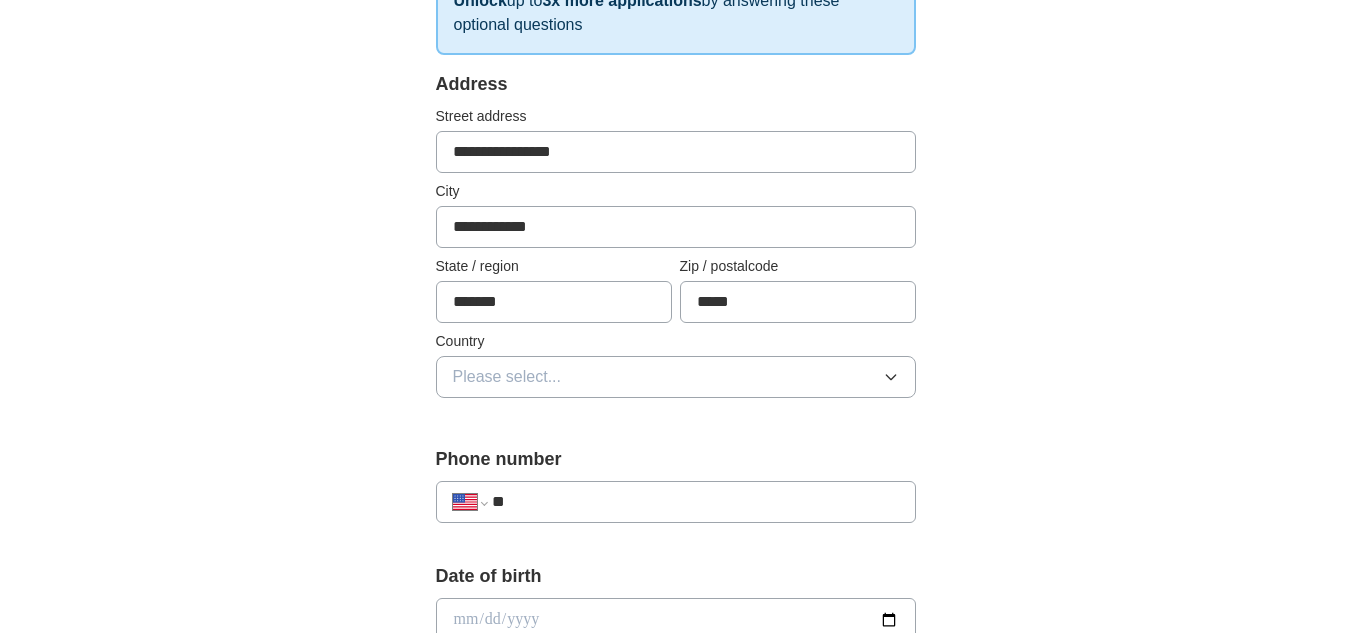 click on "Please select..." at bounding box center (676, 377) 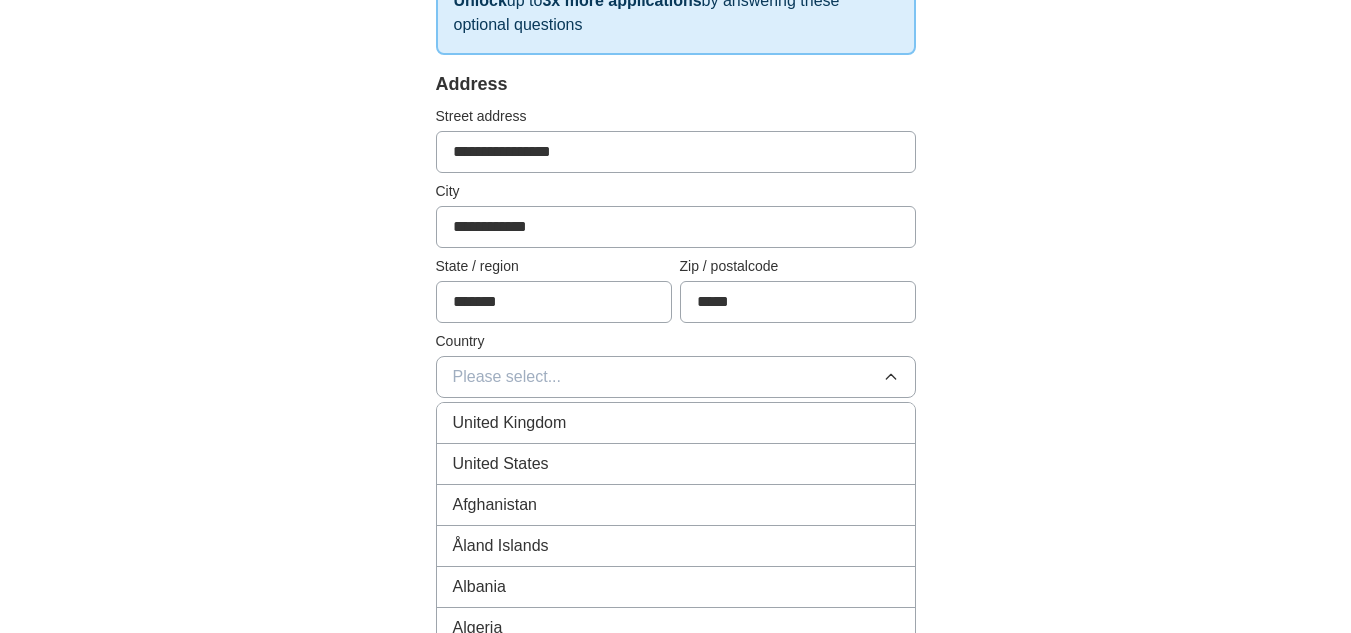 click on "United States" at bounding box center [676, 464] 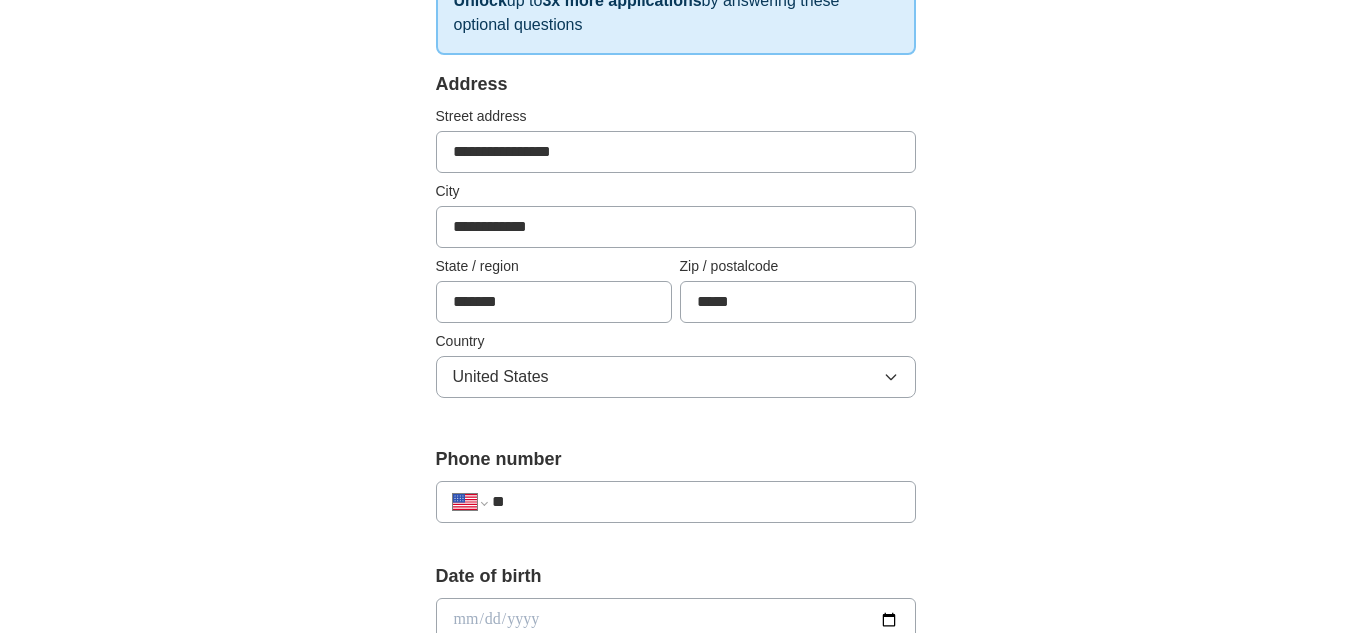 click on "**" at bounding box center [695, 502] 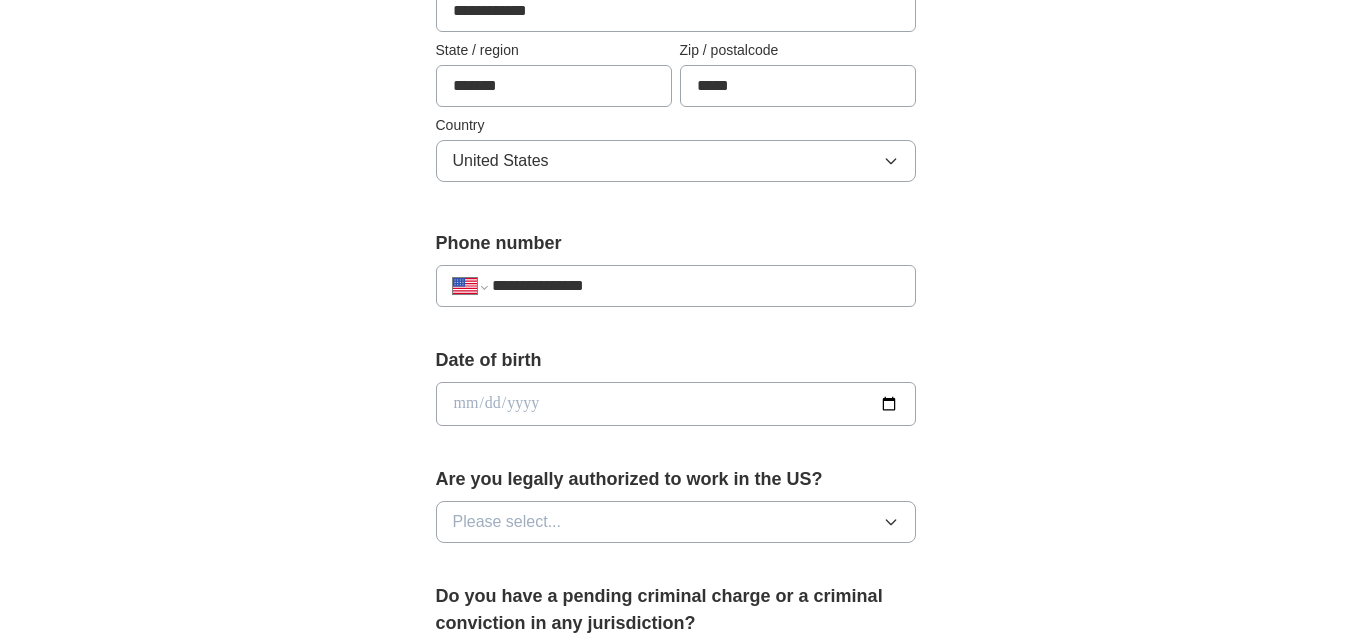 scroll, scrollTop: 589, scrollLeft: 0, axis: vertical 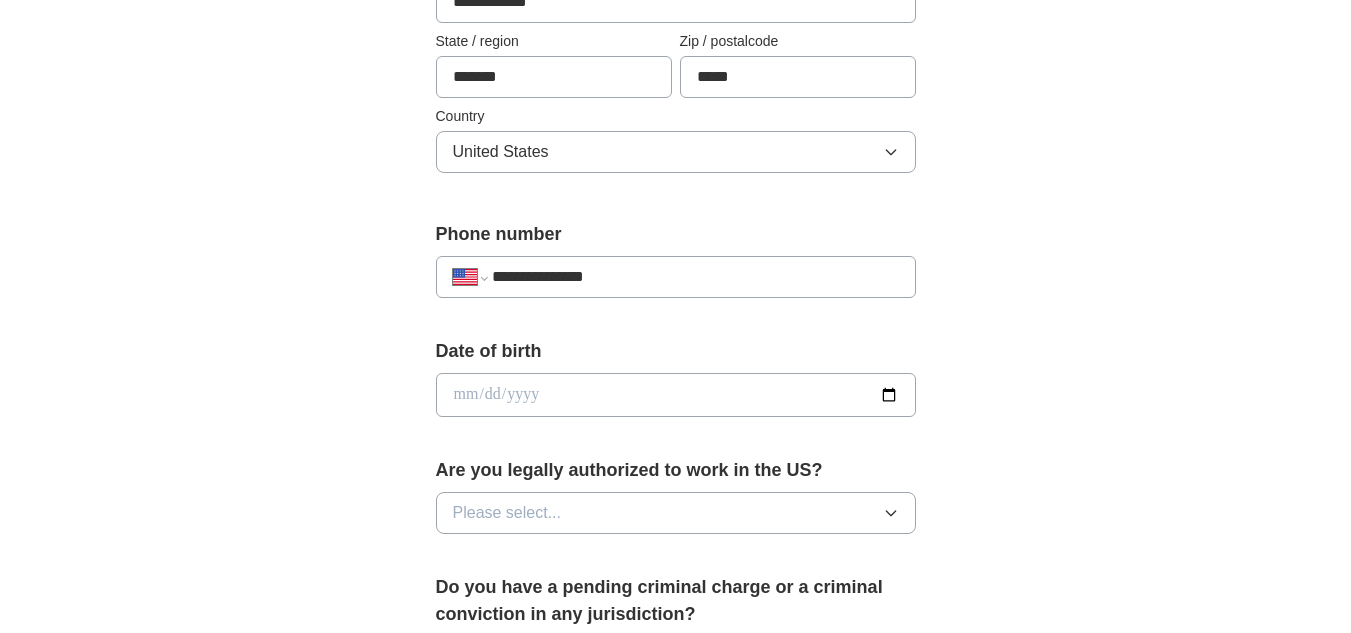 type on "**********" 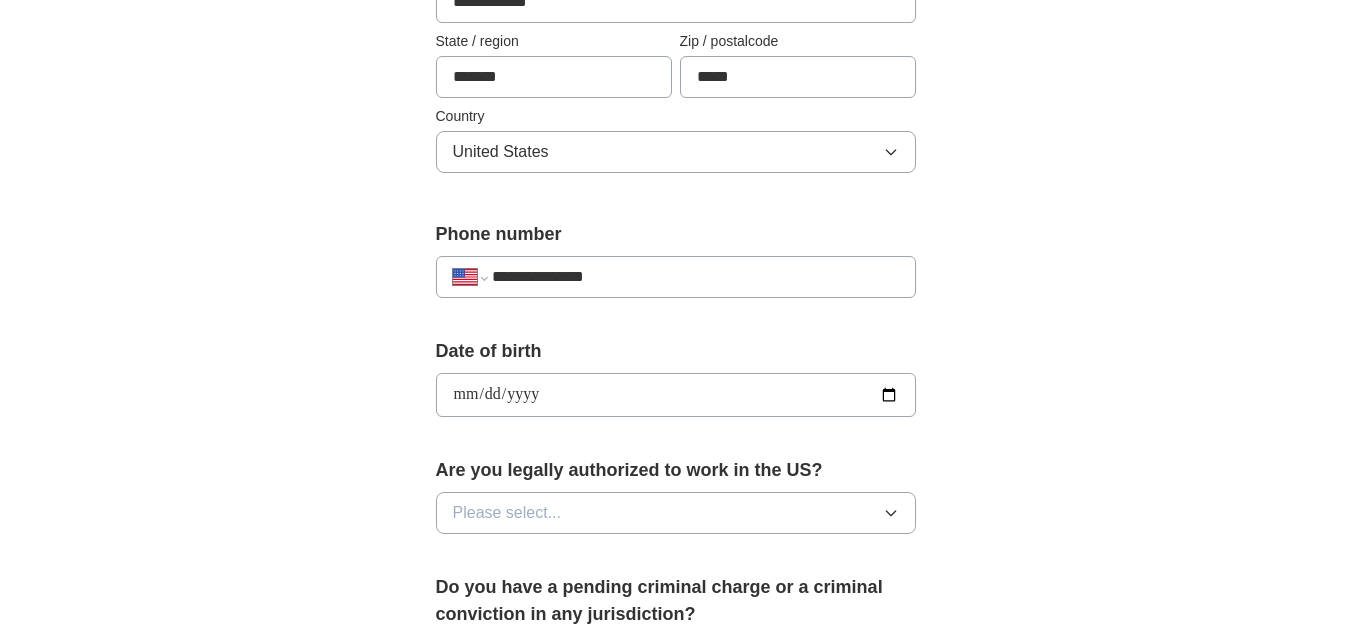 type on "**********" 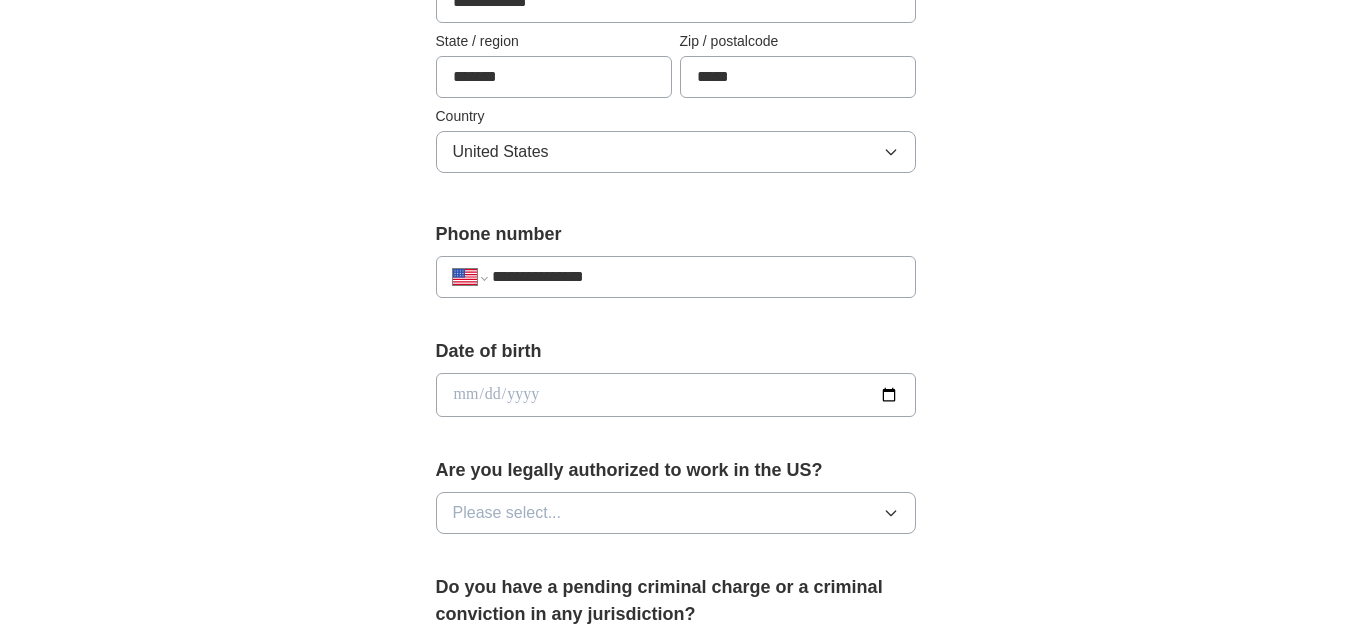 click at bounding box center [676, 395] 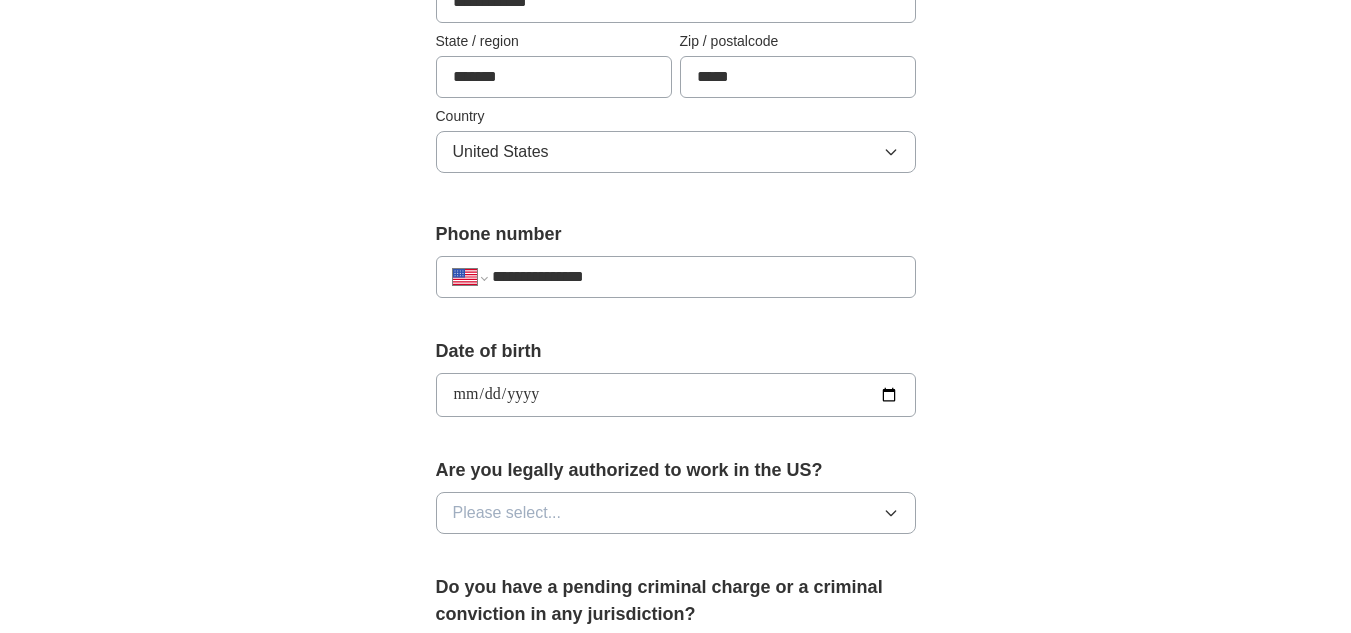 type on "**********" 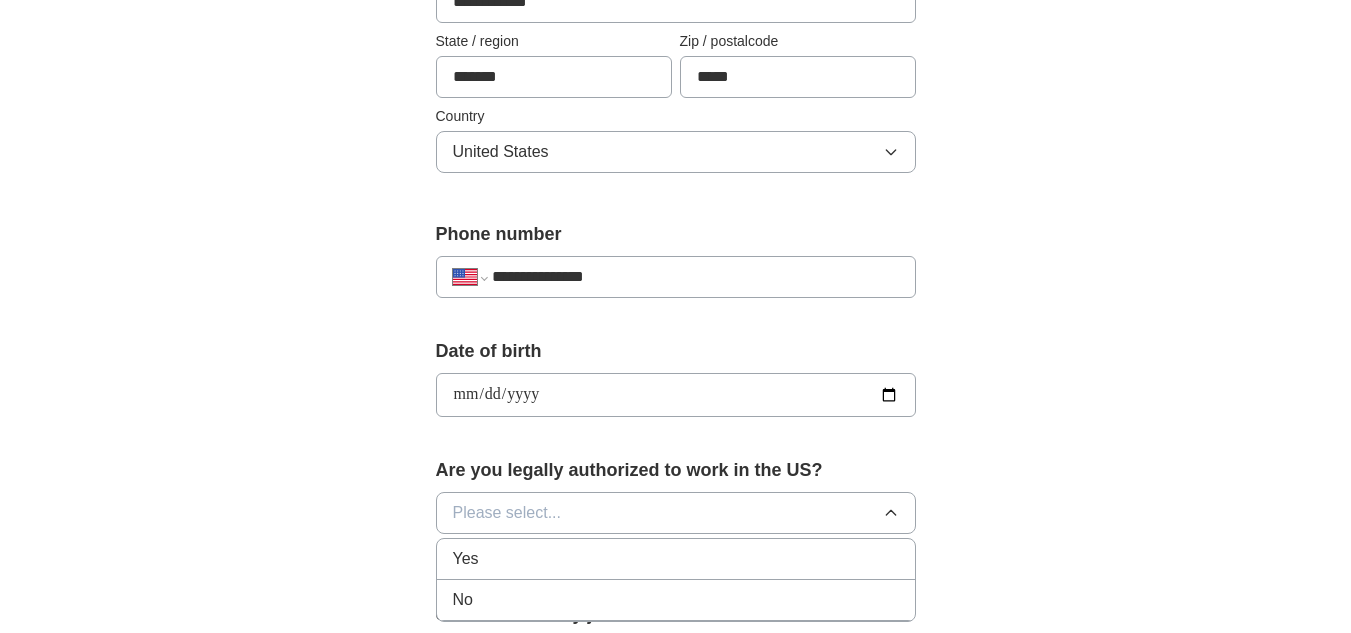 click on "Yes" at bounding box center (676, 559) 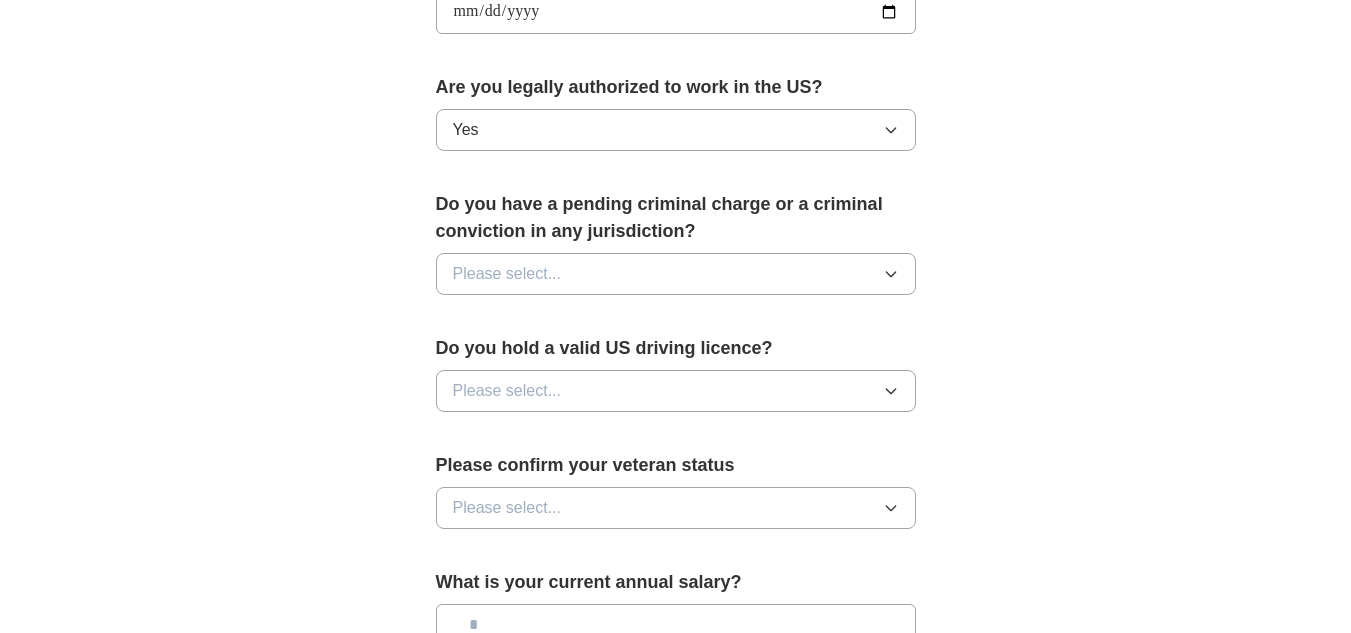 scroll, scrollTop: 1015, scrollLeft: 0, axis: vertical 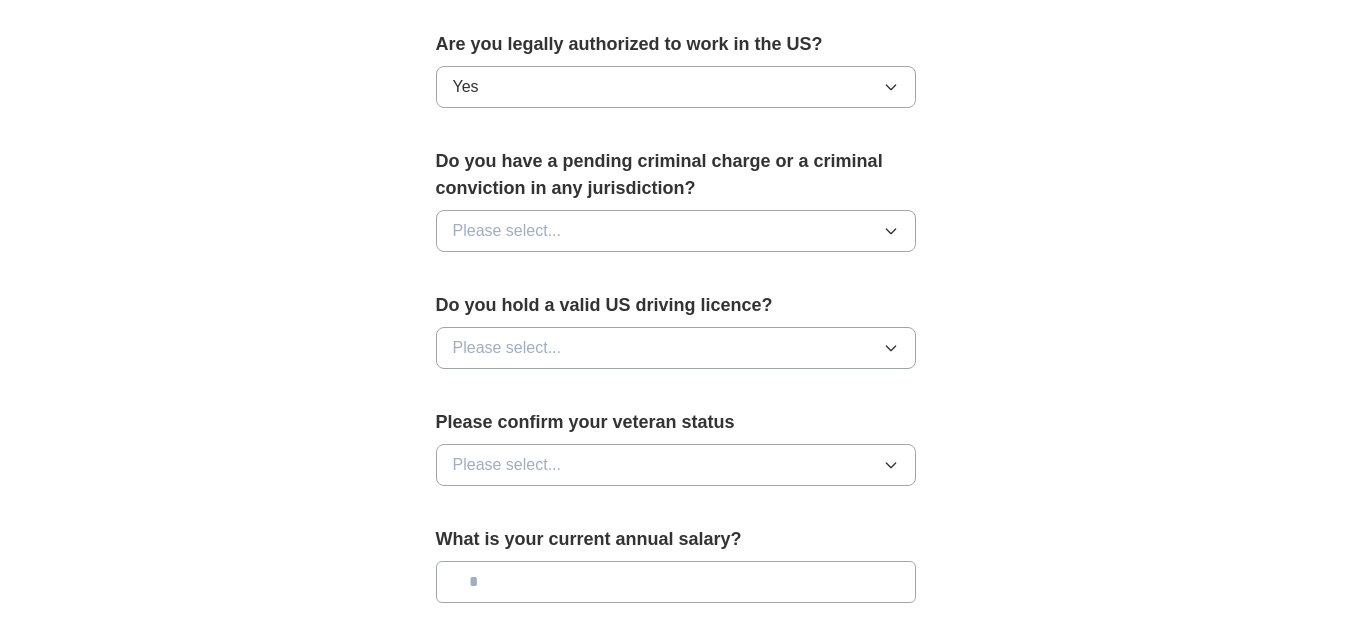 click on "Please select..." at bounding box center [676, 231] 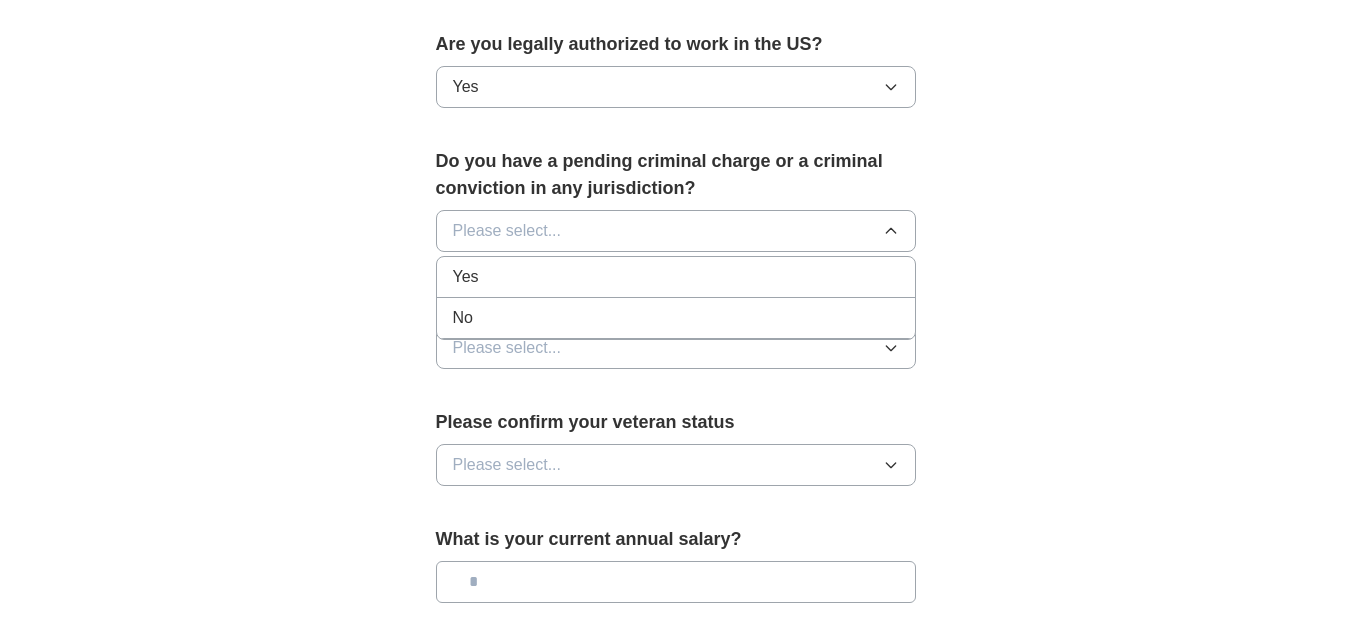 click on "No" at bounding box center (676, 318) 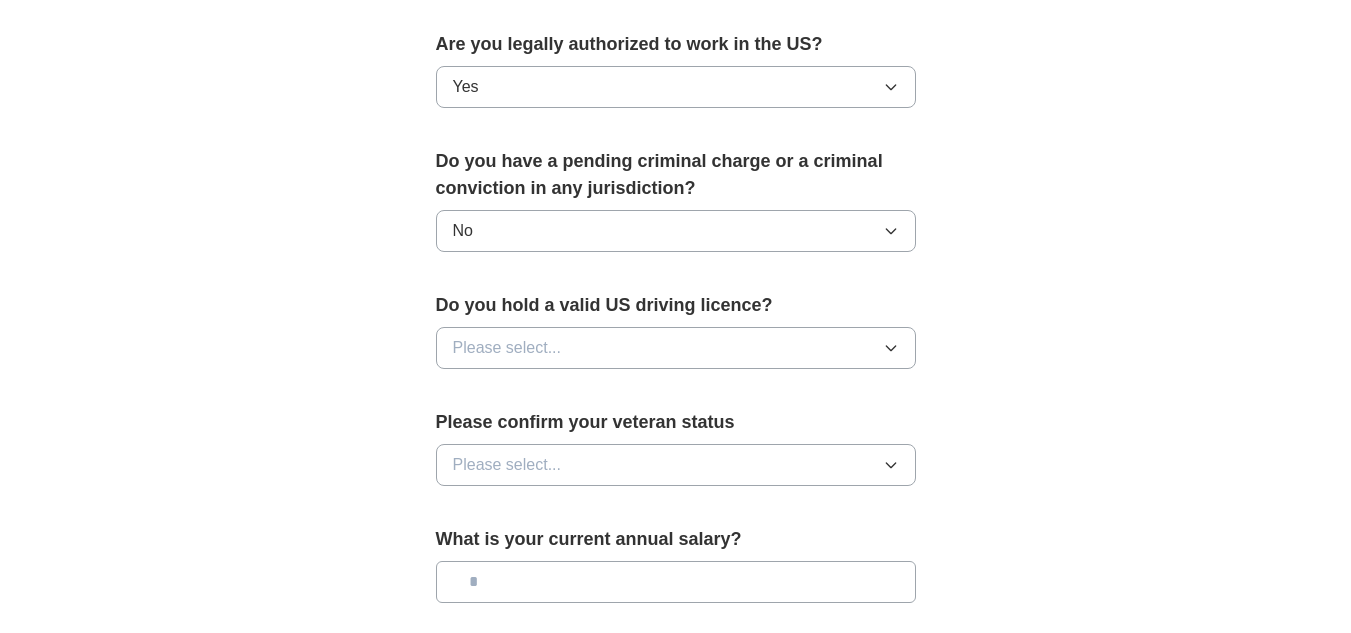 click on "Please select..." at bounding box center [676, 348] 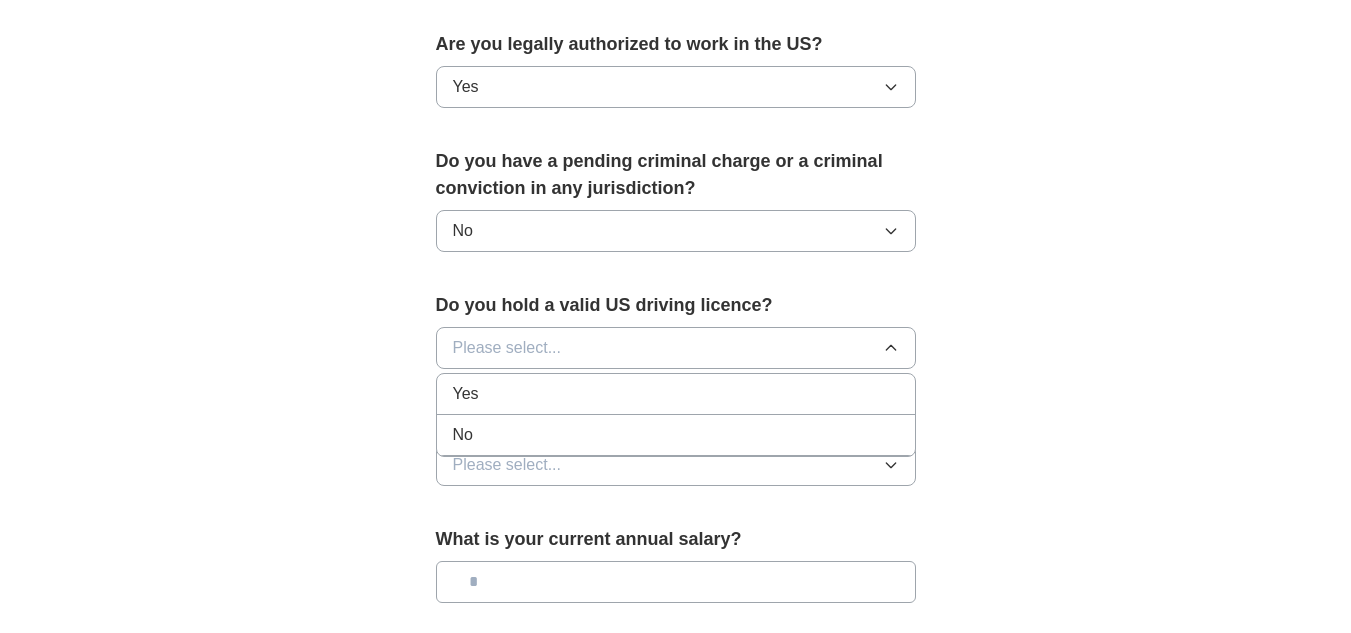 click on "No" at bounding box center (676, 435) 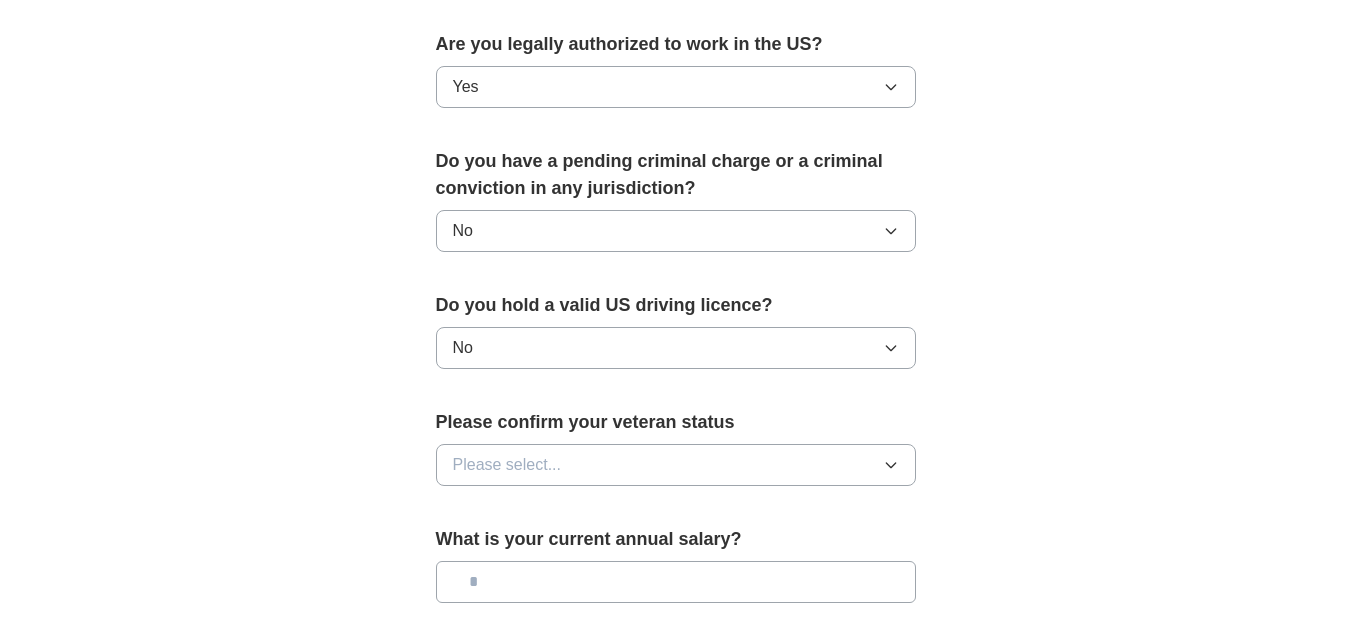 click on "Please select..." at bounding box center [676, 465] 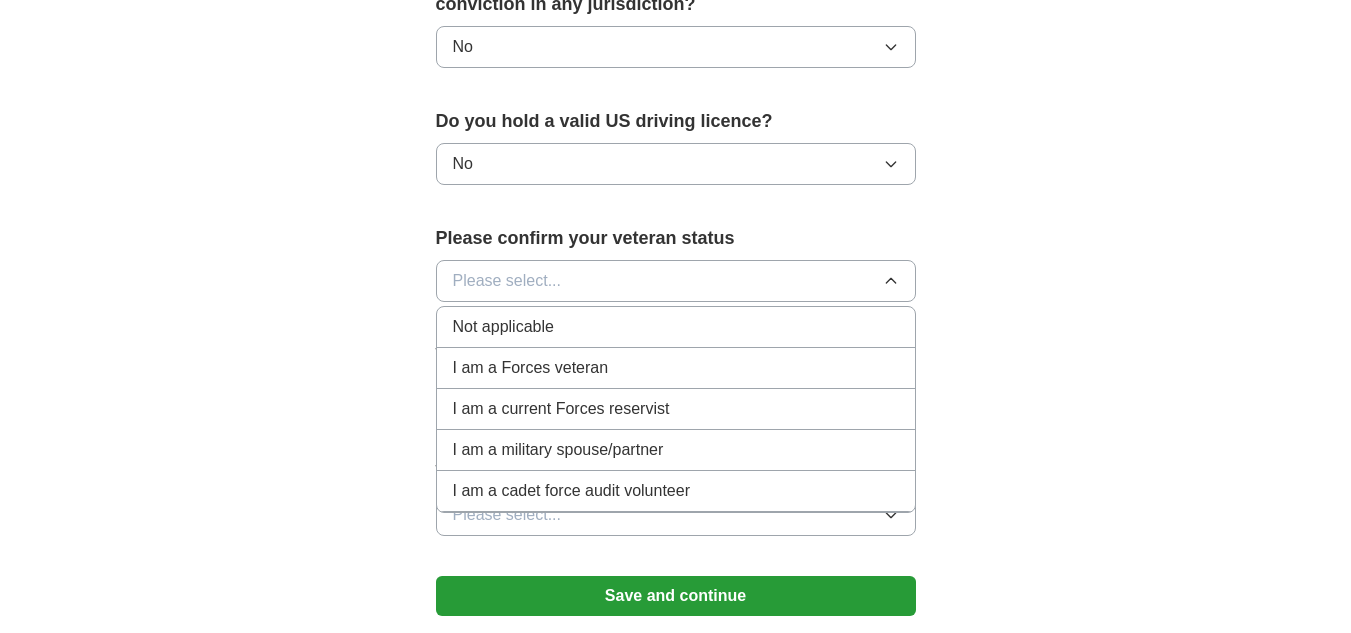 scroll, scrollTop: 1201, scrollLeft: 0, axis: vertical 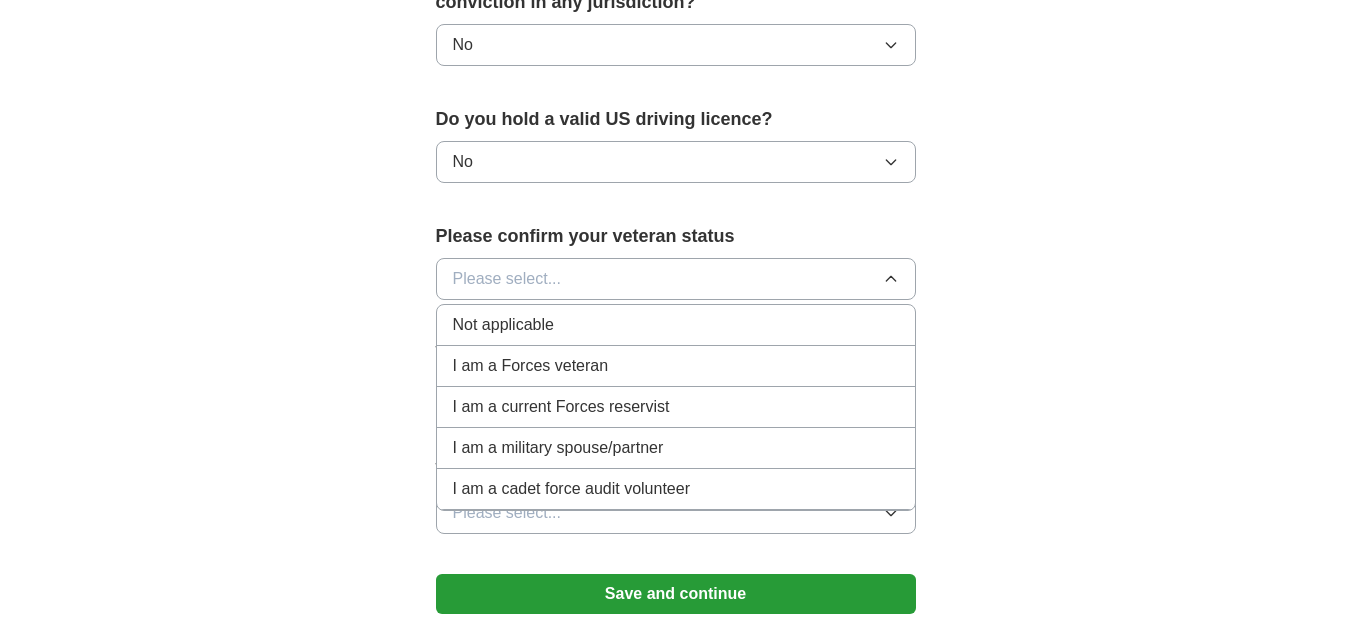 click on "Not applicable" at bounding box center (676, 325) 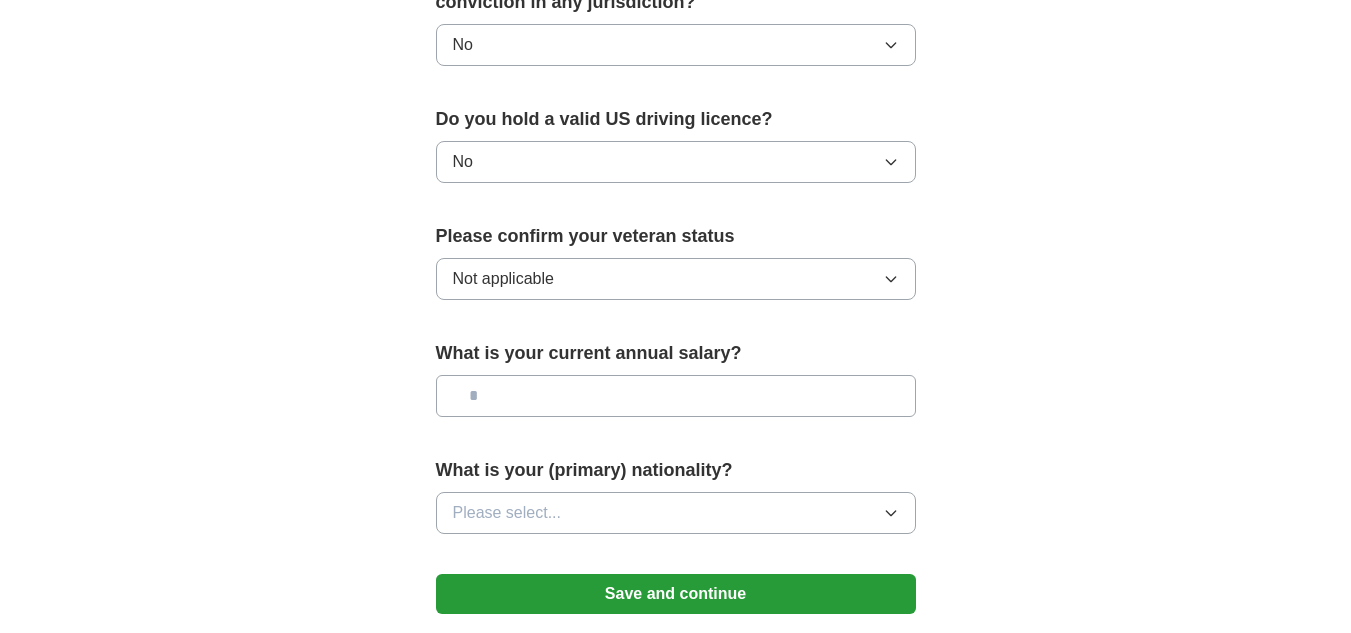 click at bounding box center (676, 396) 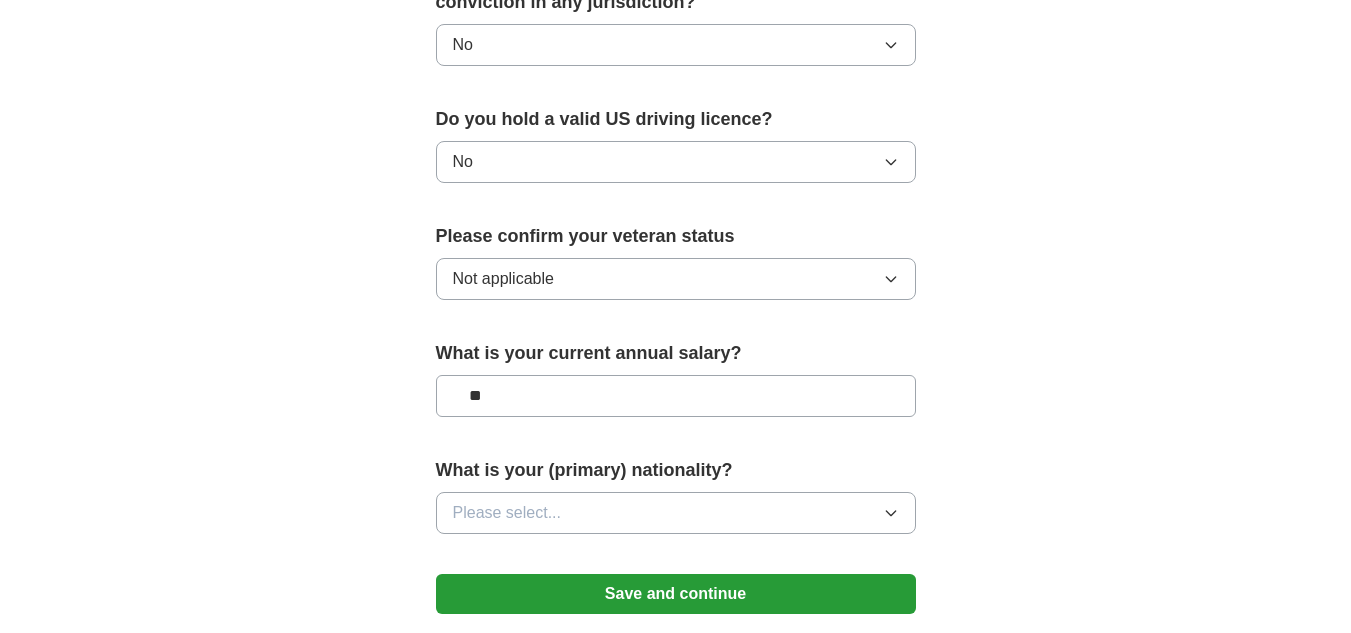 type on "**" 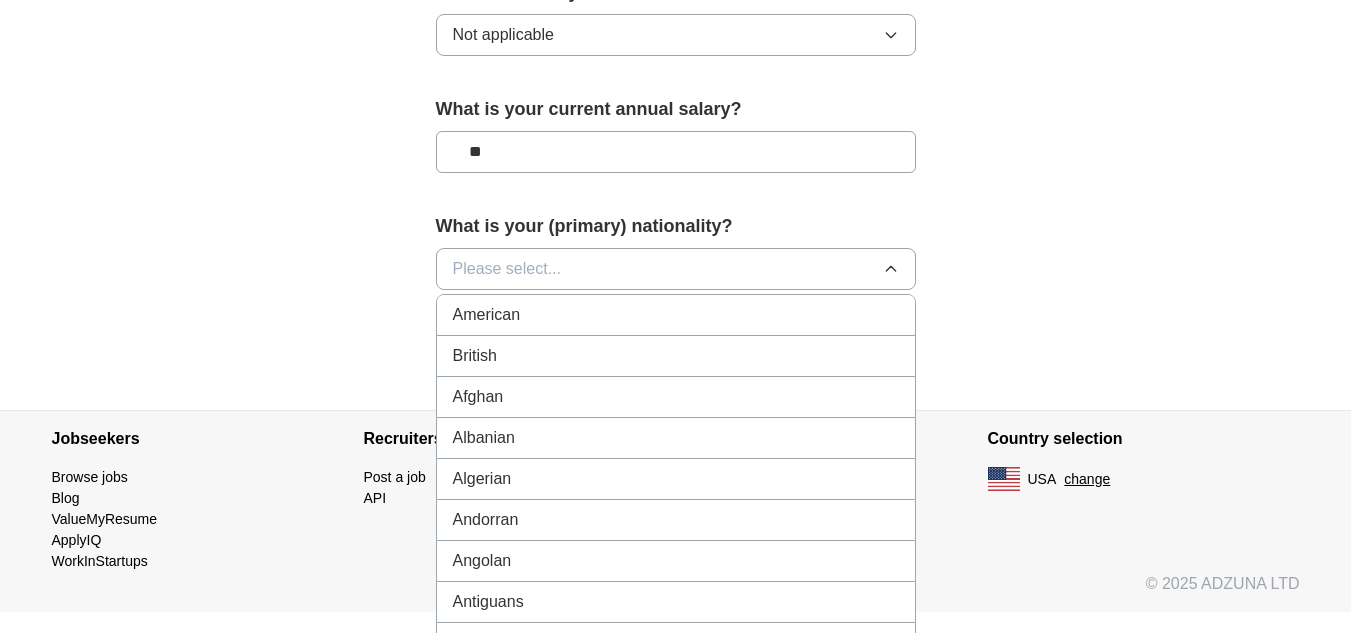 scroll, scrollTop: 1446, scrollLeft: 0, axis: vertical 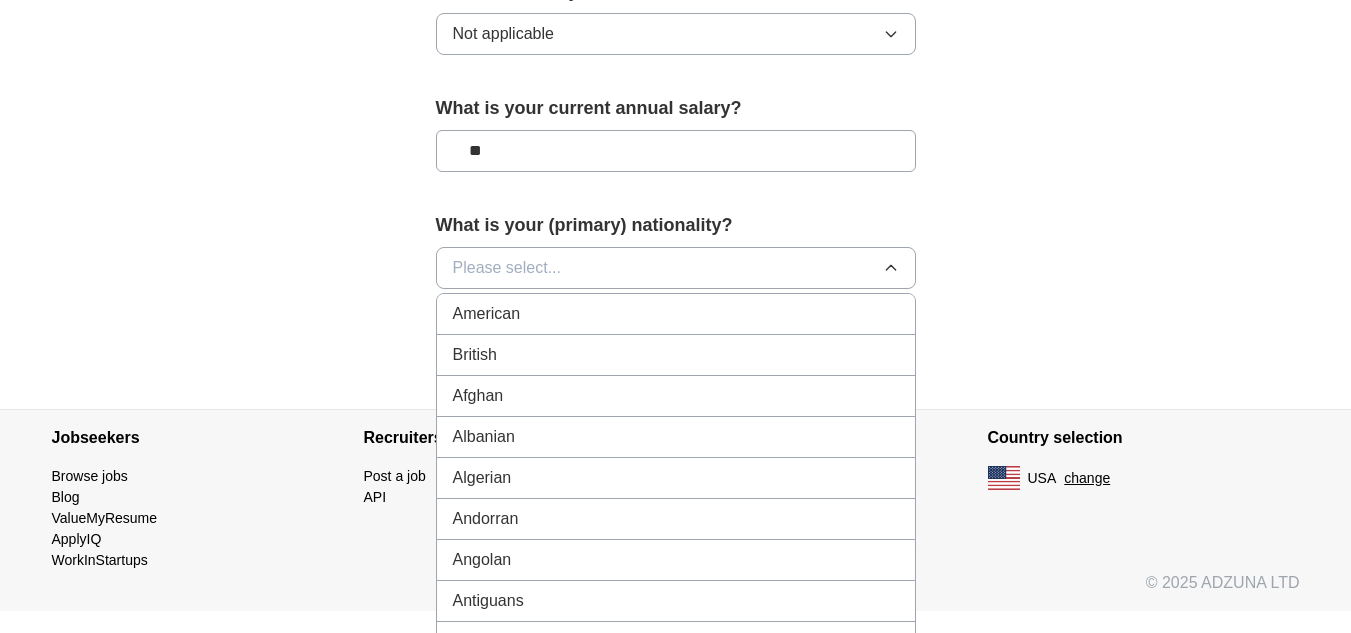 click on "American" at bounding box center [676, 314] 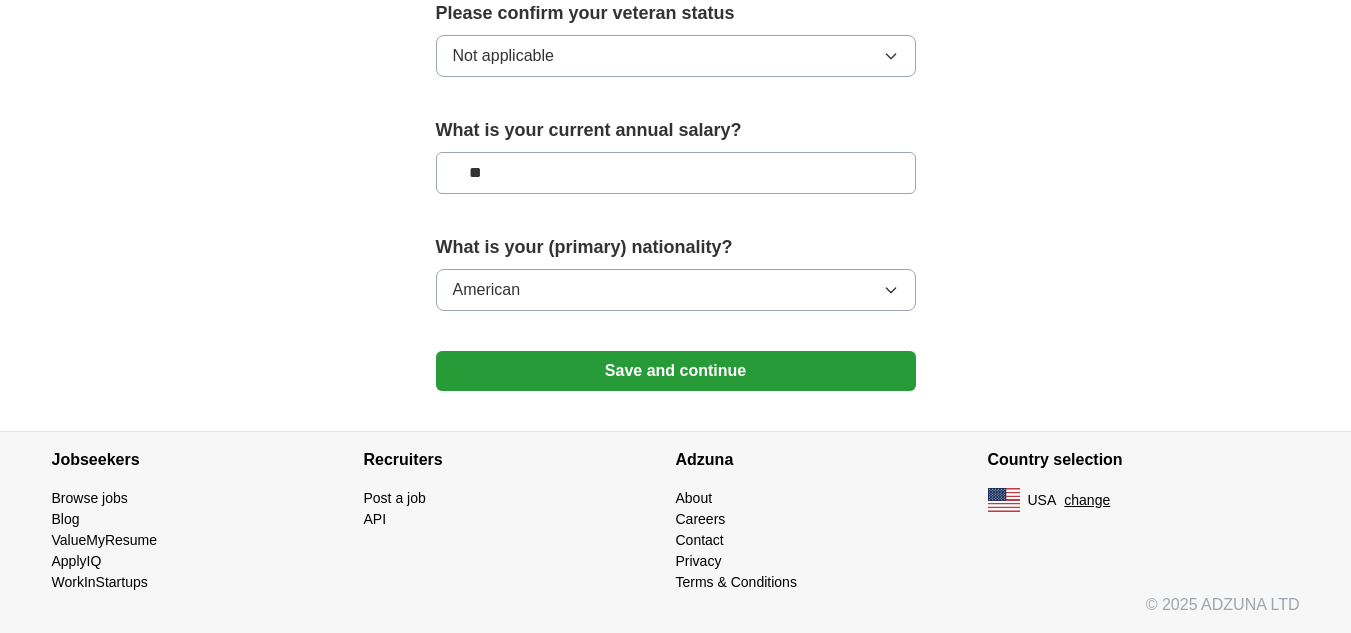 scroll, scrollTop: 1424, scrollLeft: 0, axis: vertical 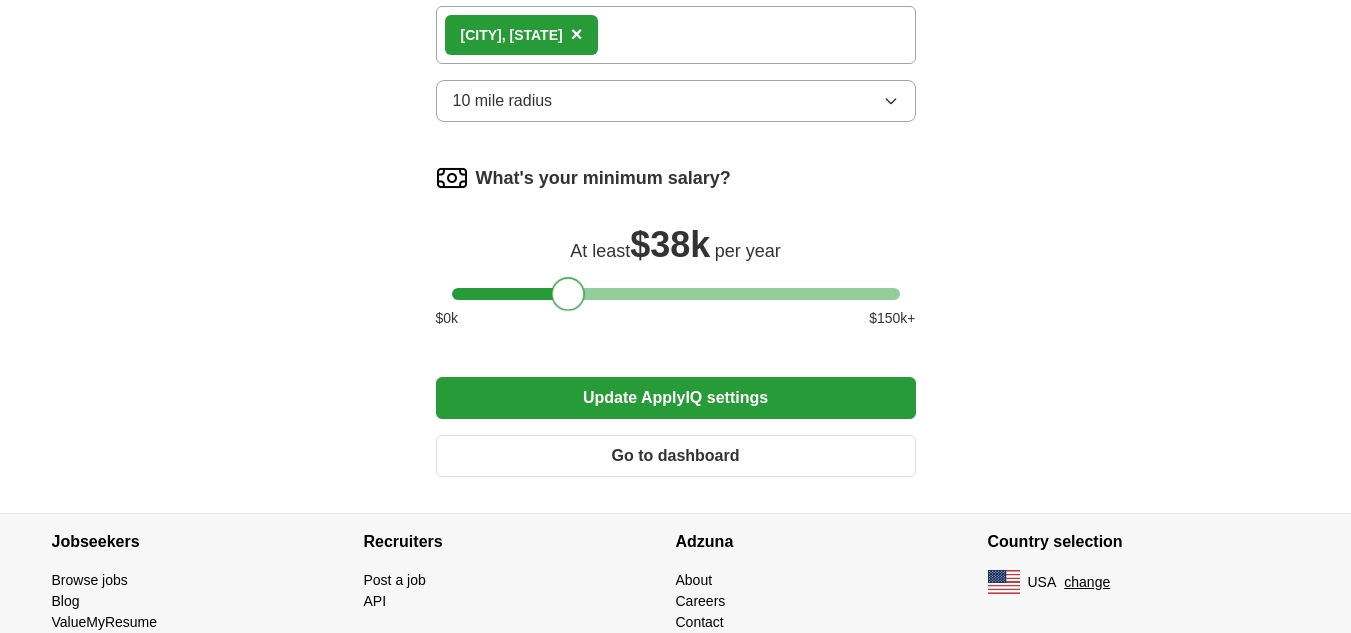 drag, startPoint x: 468, startPoint y: 300, endPoint x: 571, endPoint y: 293, distance: 103.23759 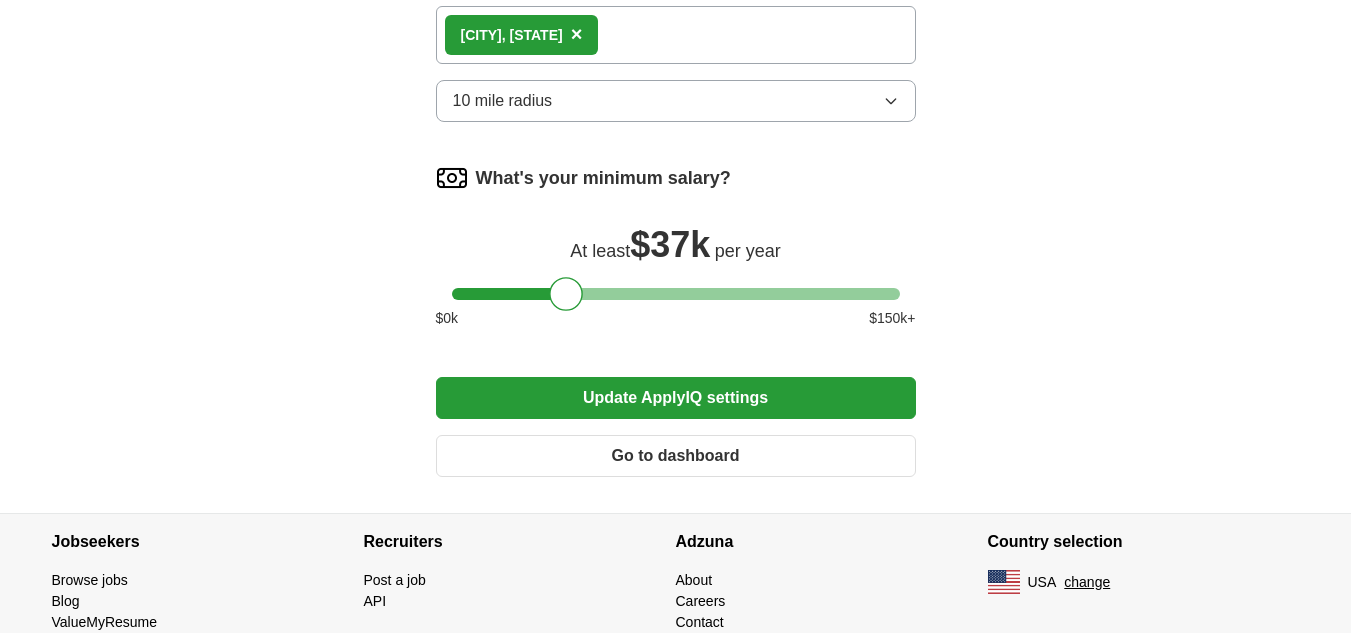 click on "Update ApplyIQ settings" at bounding box center [676, 398] 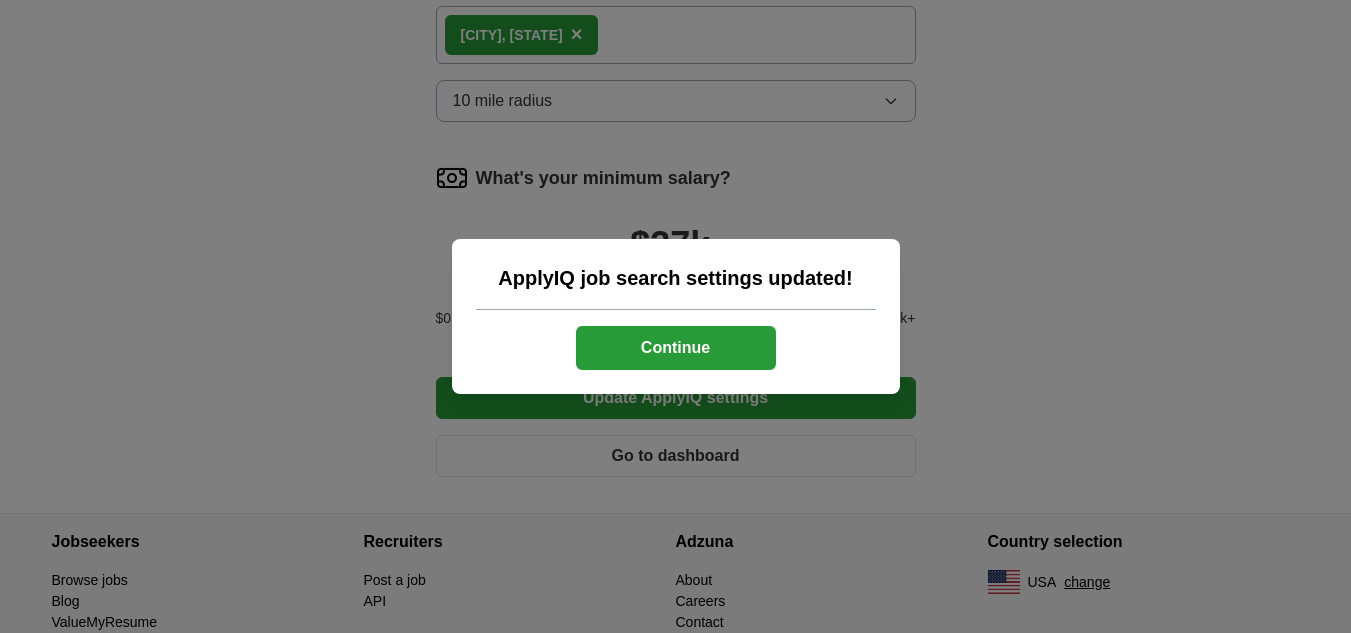 click on "Continue" at bounding box center [676, 348] 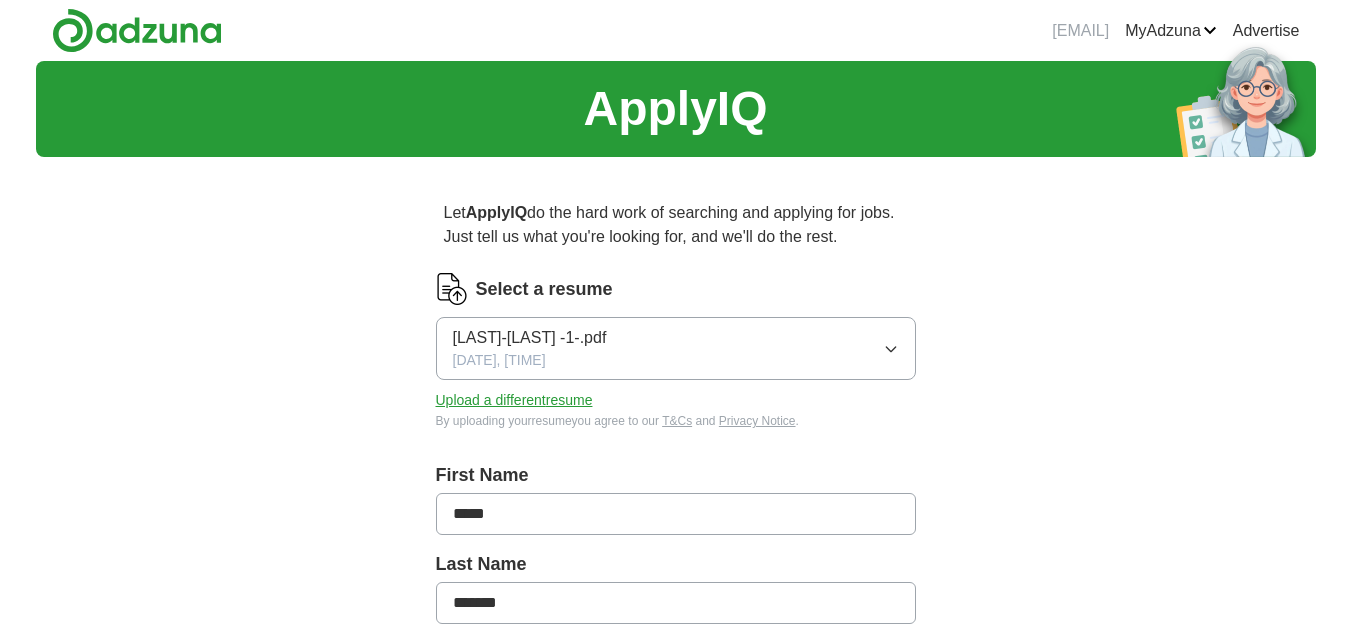 scroll, scrollTop: 0, scrollLeft: 0, axis: both 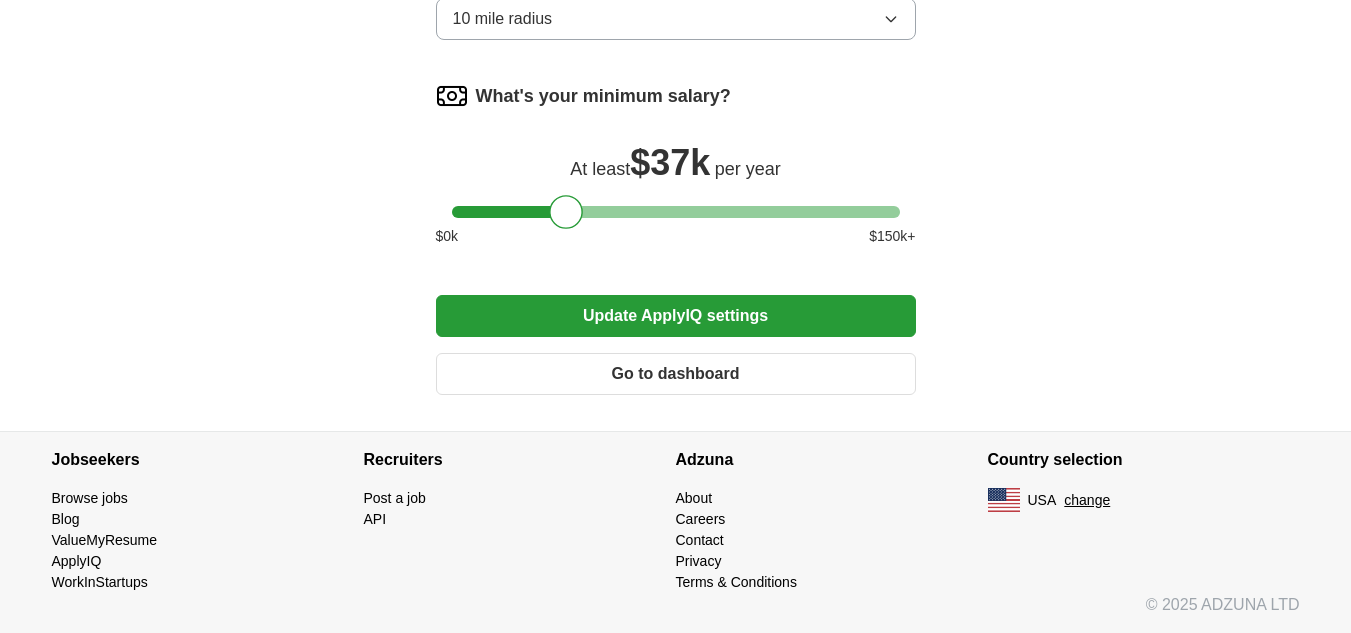 click on "Go to dashboard" at bounding box center (676, 374) 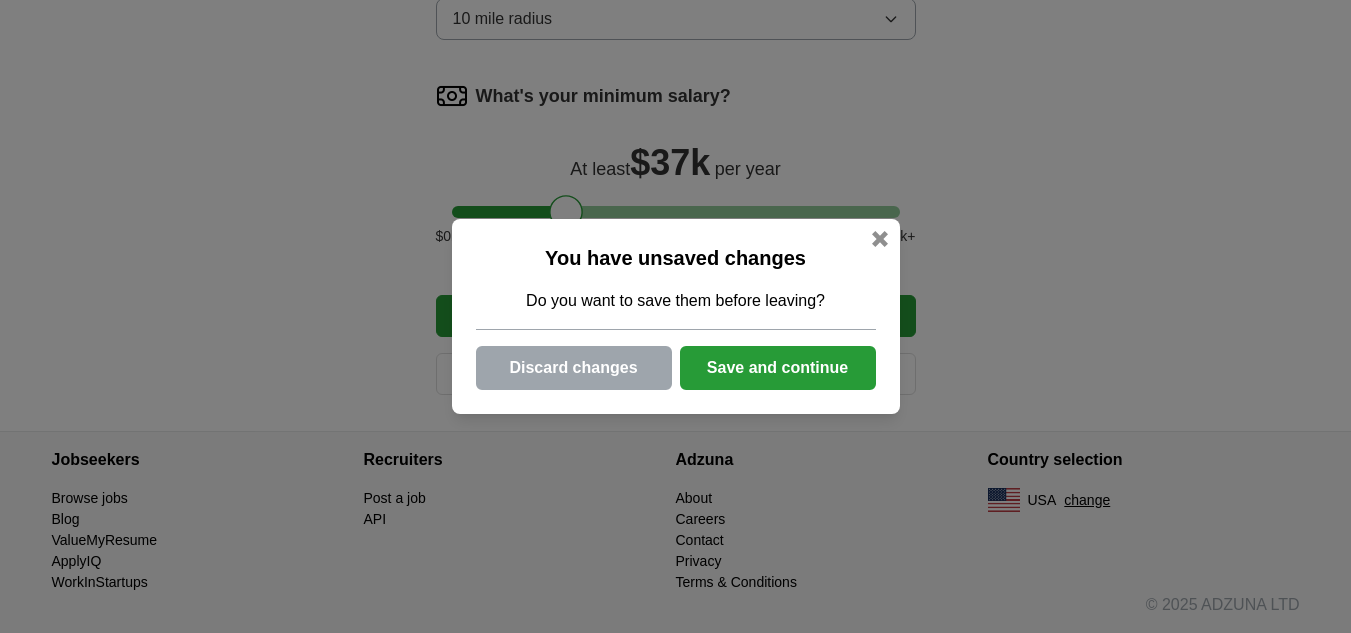 click on "Save and continue" at bounding box center (778, 368) 